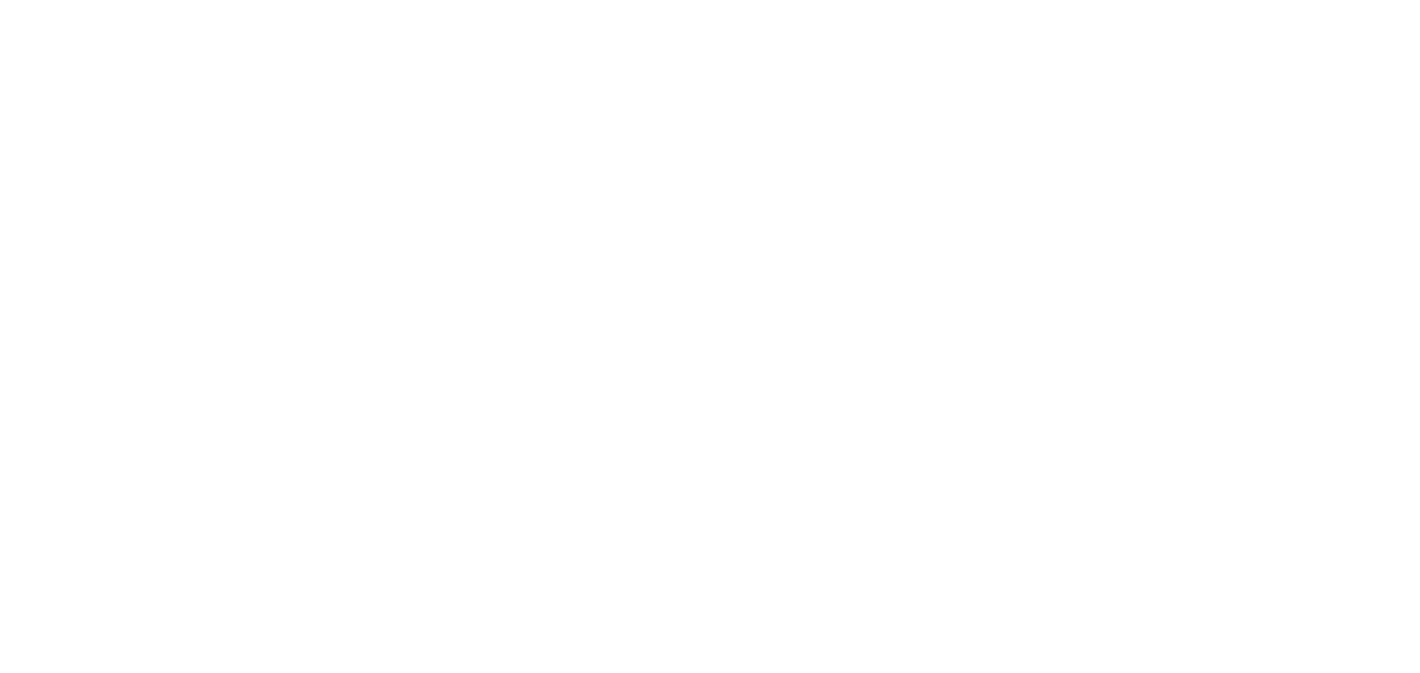 scroll, scrollTop: 0, scrollLeft: 0, axis: both 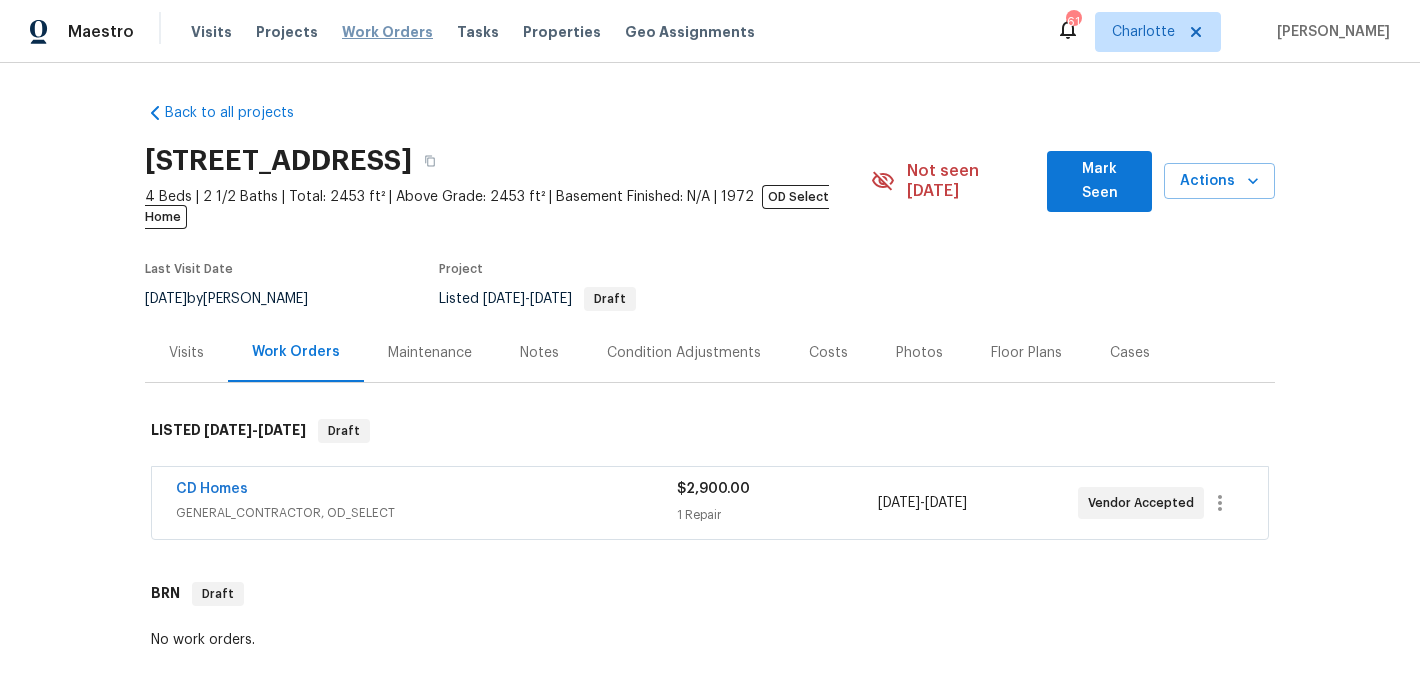 click on "Work Orders" at bounding box center (387, 32) 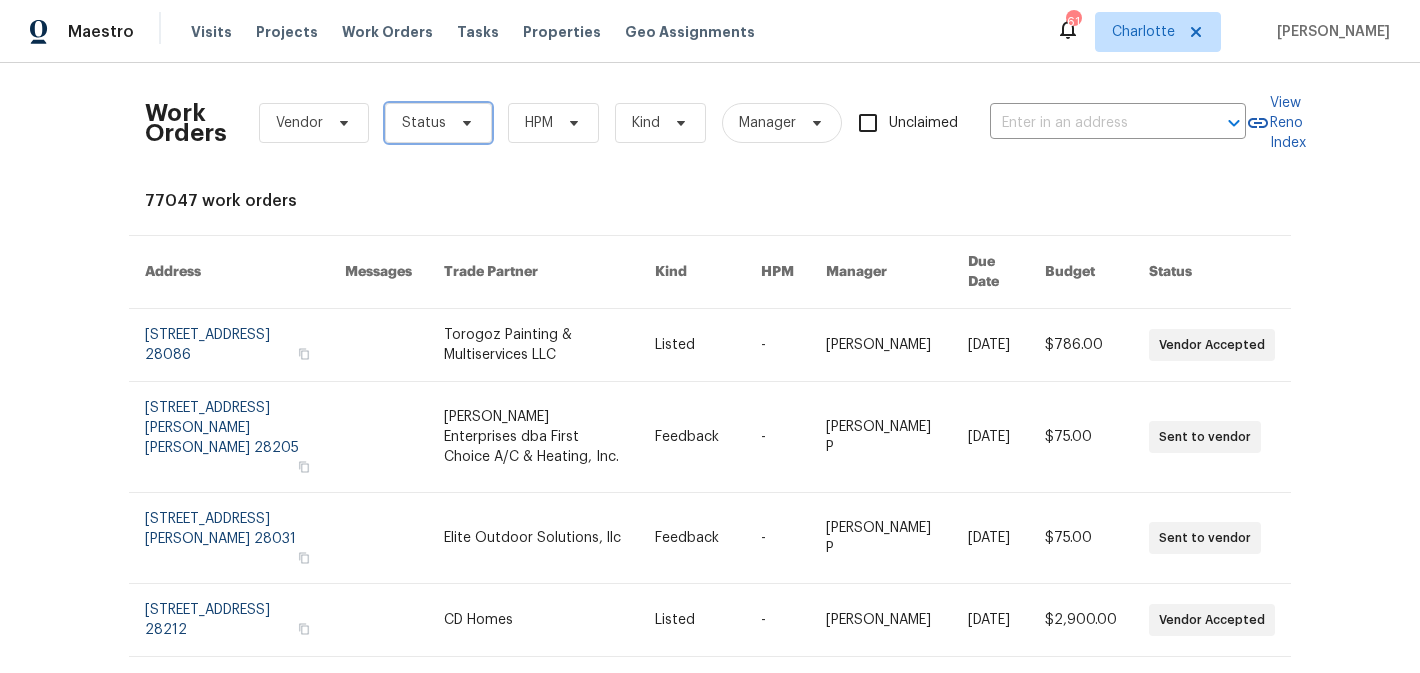 click on "Status" at bounding box center [424, 123] 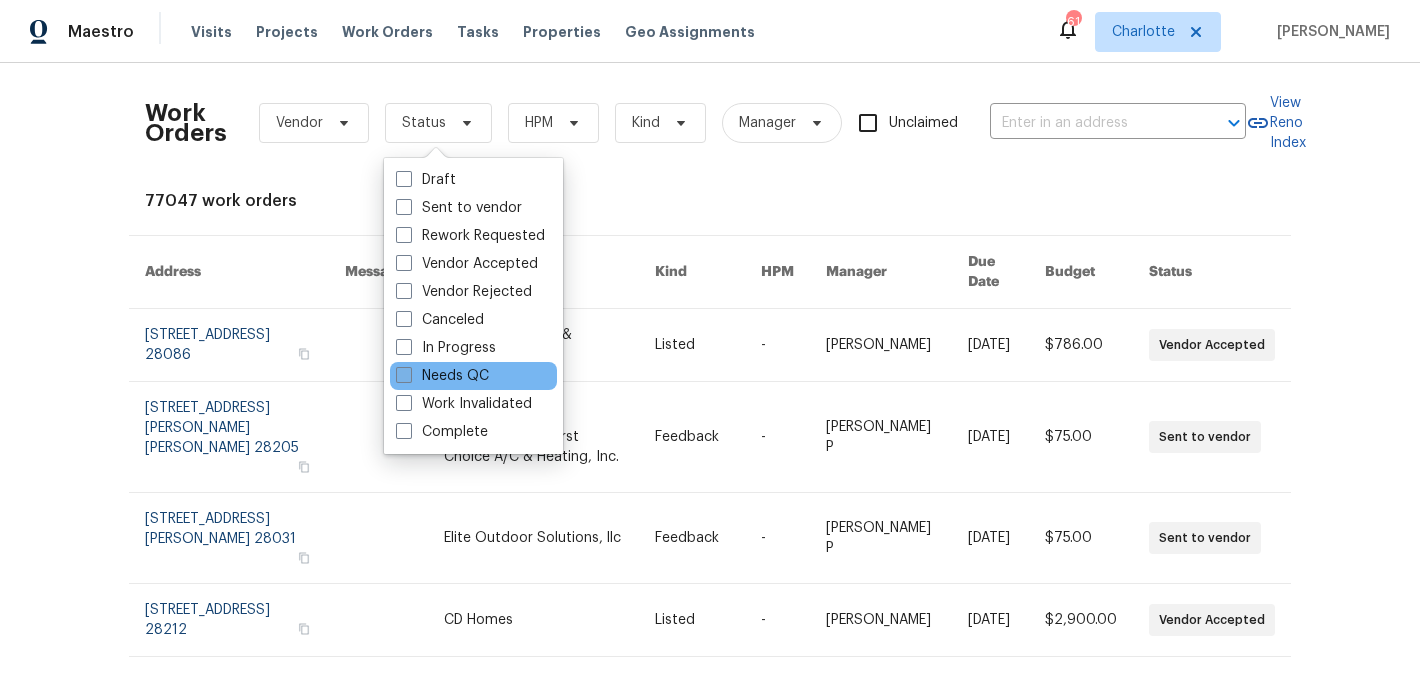 click on "Needs QC" at bounding box center [442, 376] 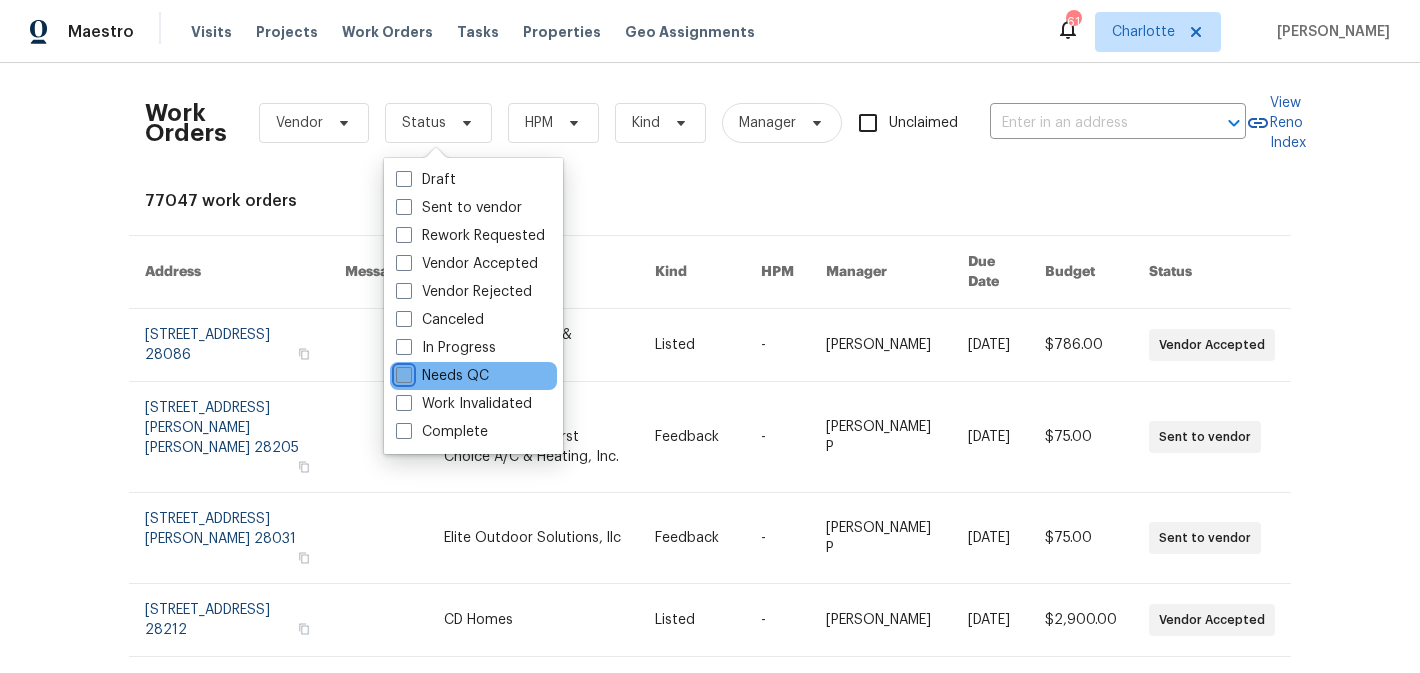 click on "Needs QC" at bounding box center [402, 372] 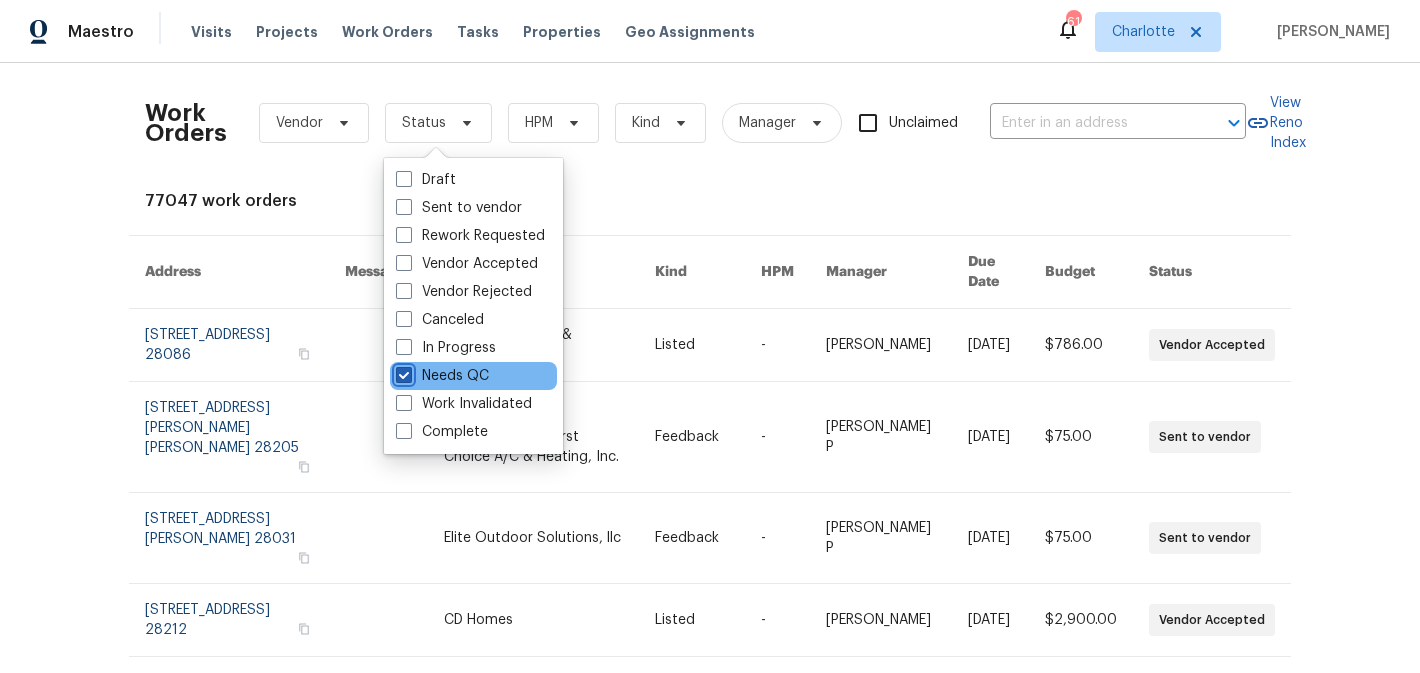 checkbox on "true" 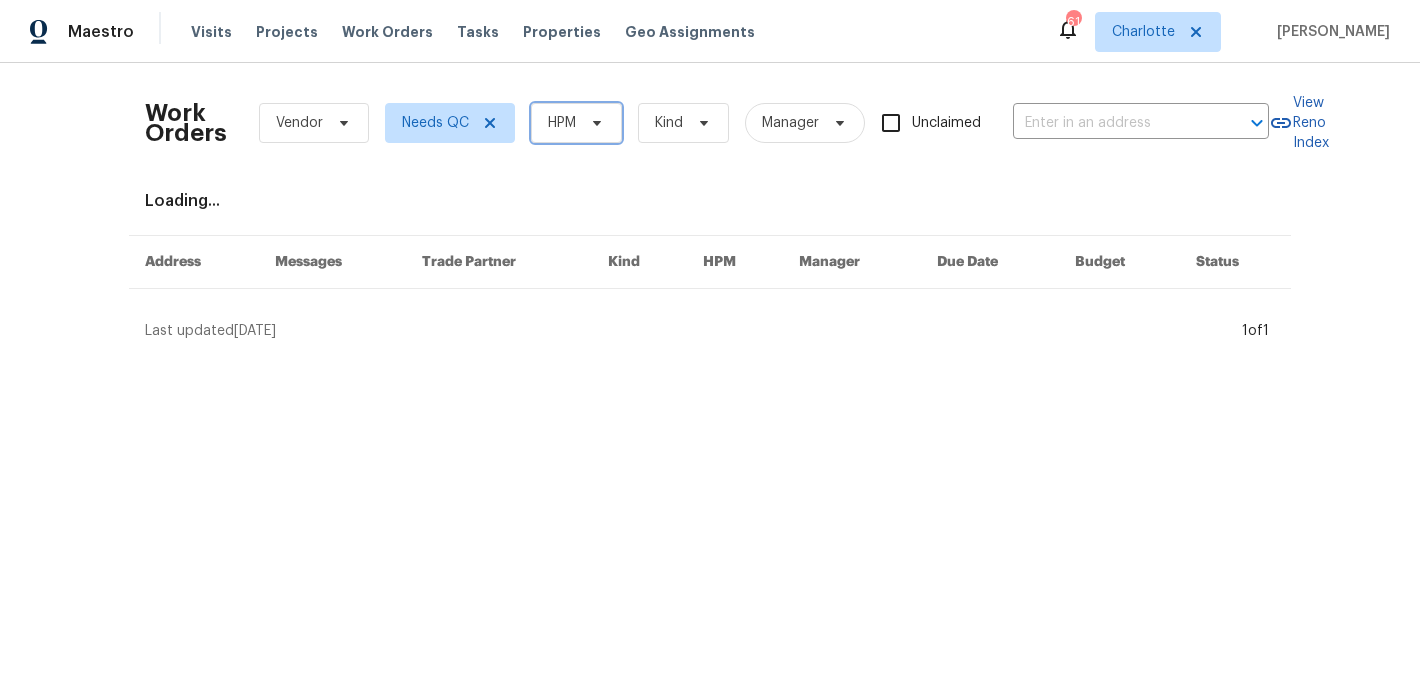 click on "HPM" at bounding box center [576, 123] 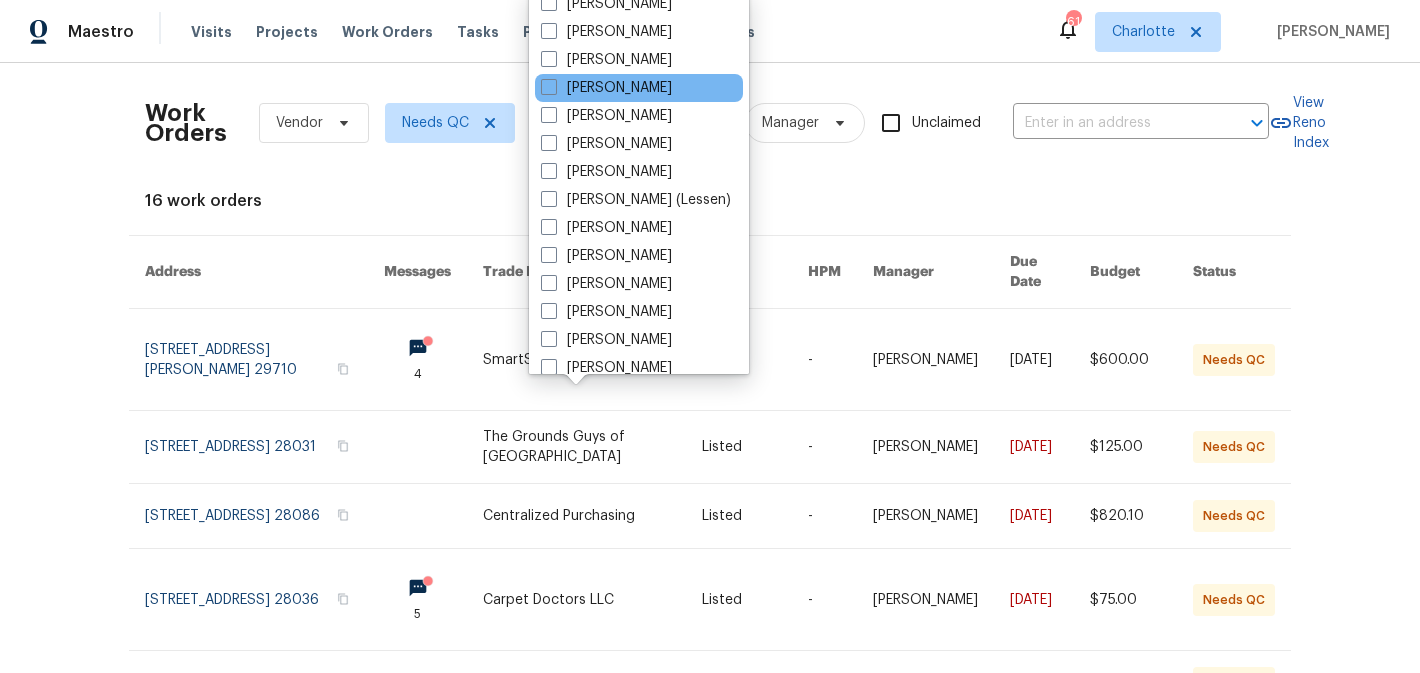 scroll, scrollTop: 242, scrollLeft: 0, axis: vertical 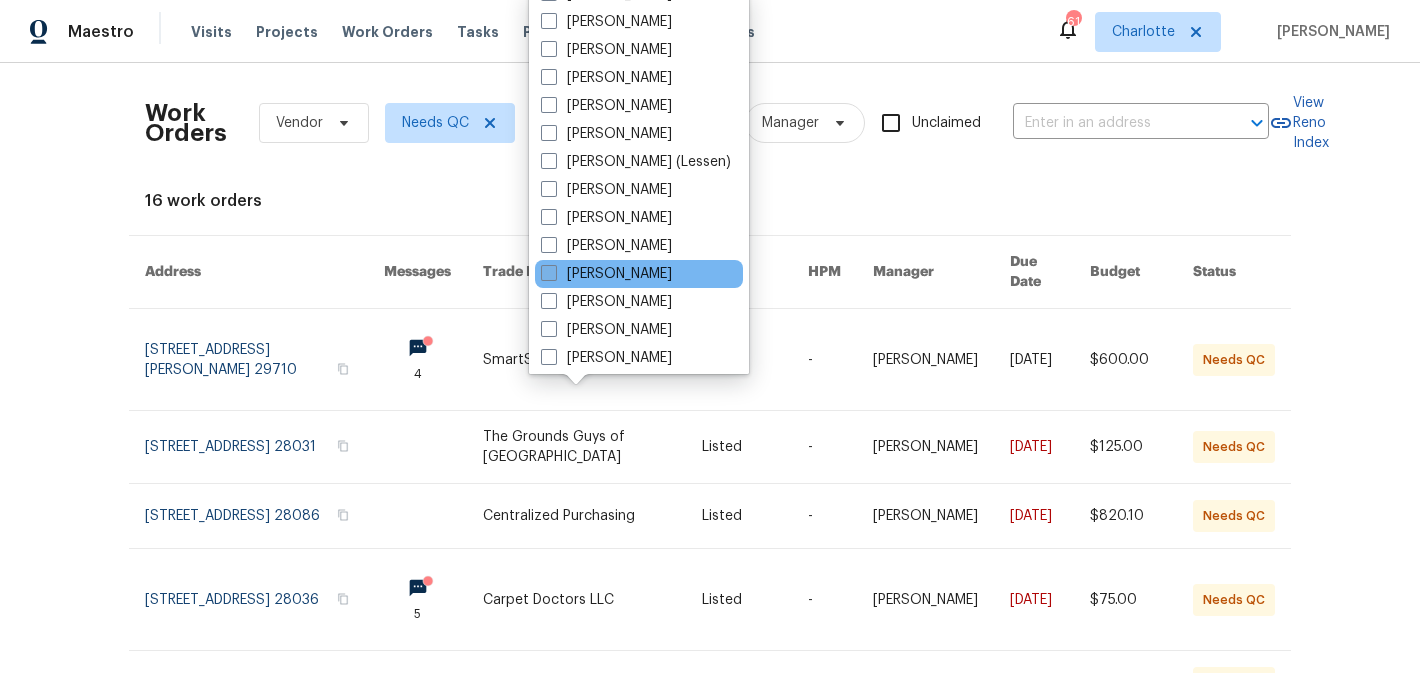 click on "[PERSON_NAME]" at bounding box center [606, 274] 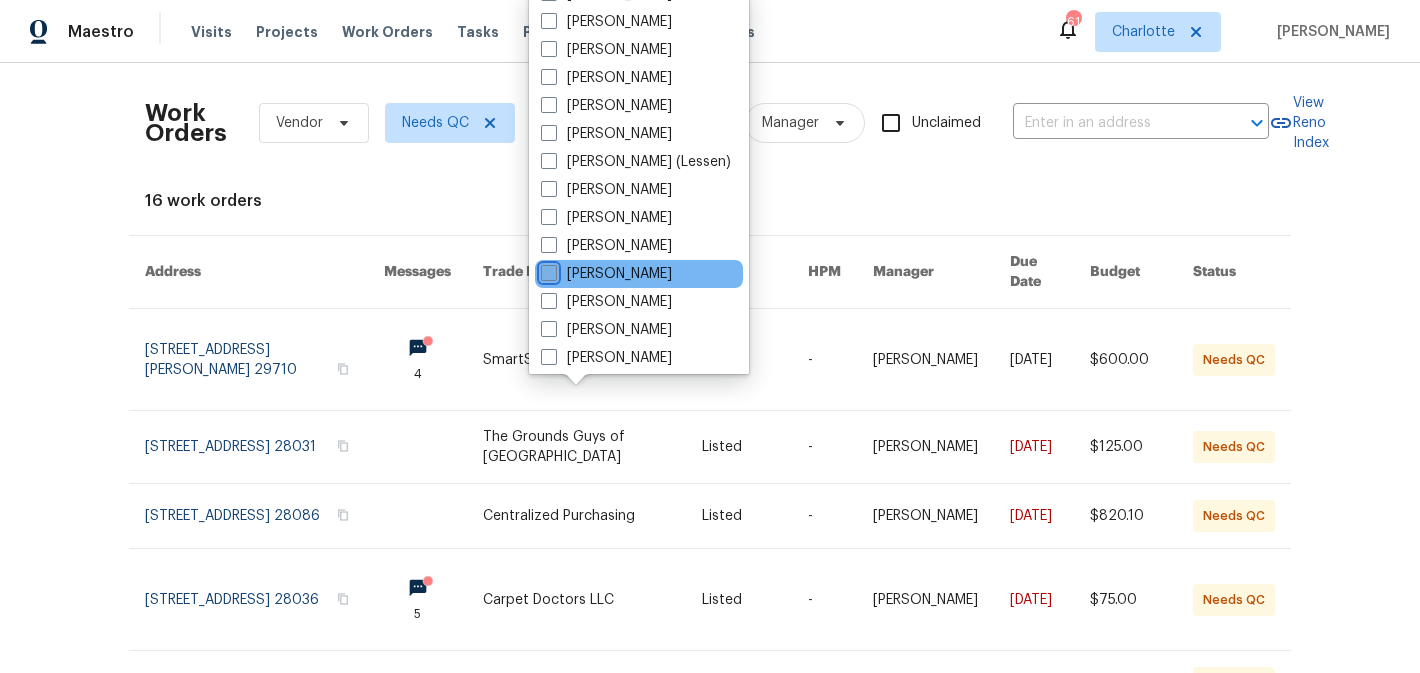 click on "[PERSON_NAME]" at bounding box center [547, 270] 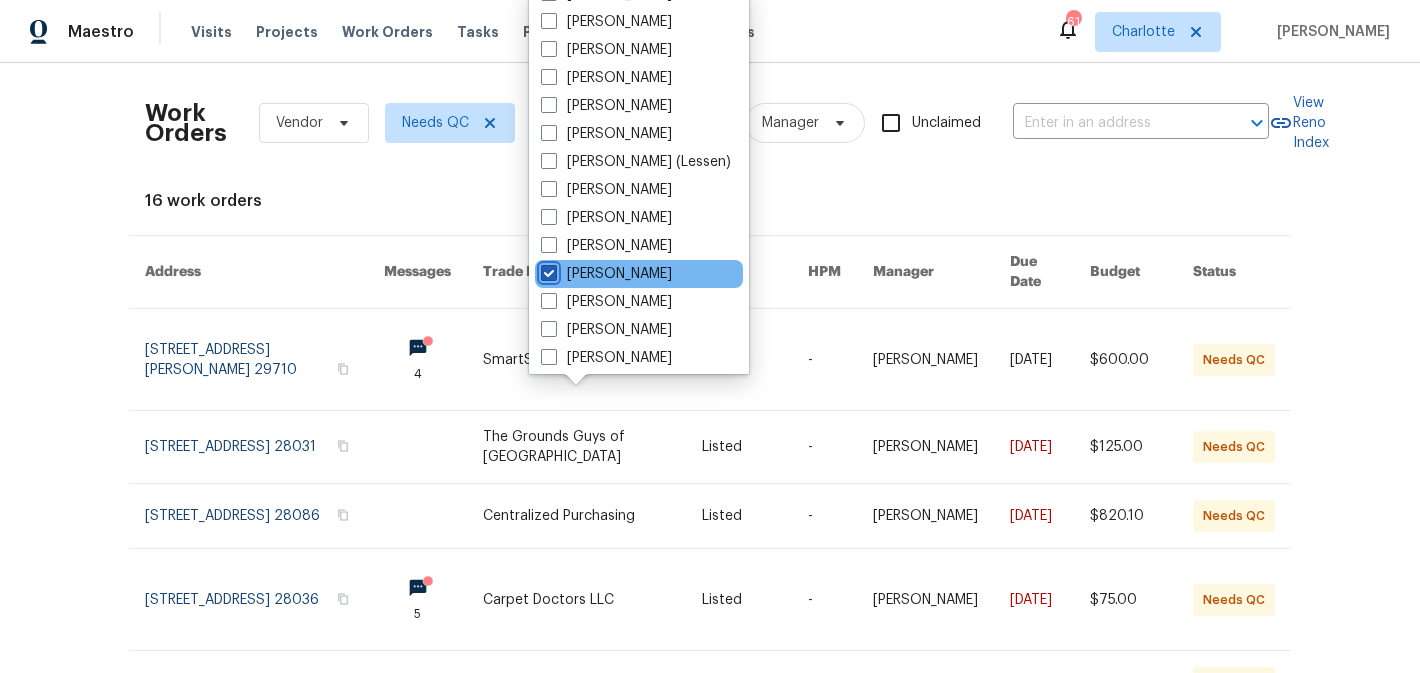 checkbox on "true" 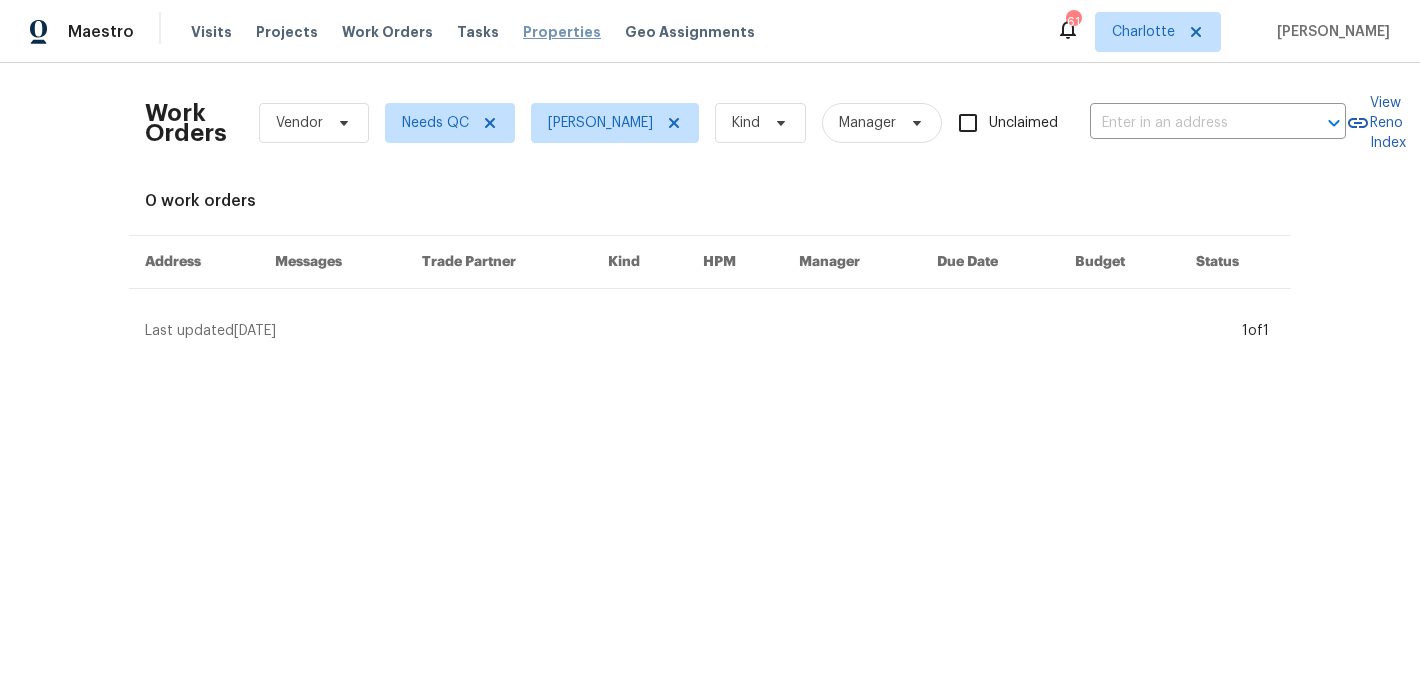 click on "Properties" at bounding box center [562, 32] 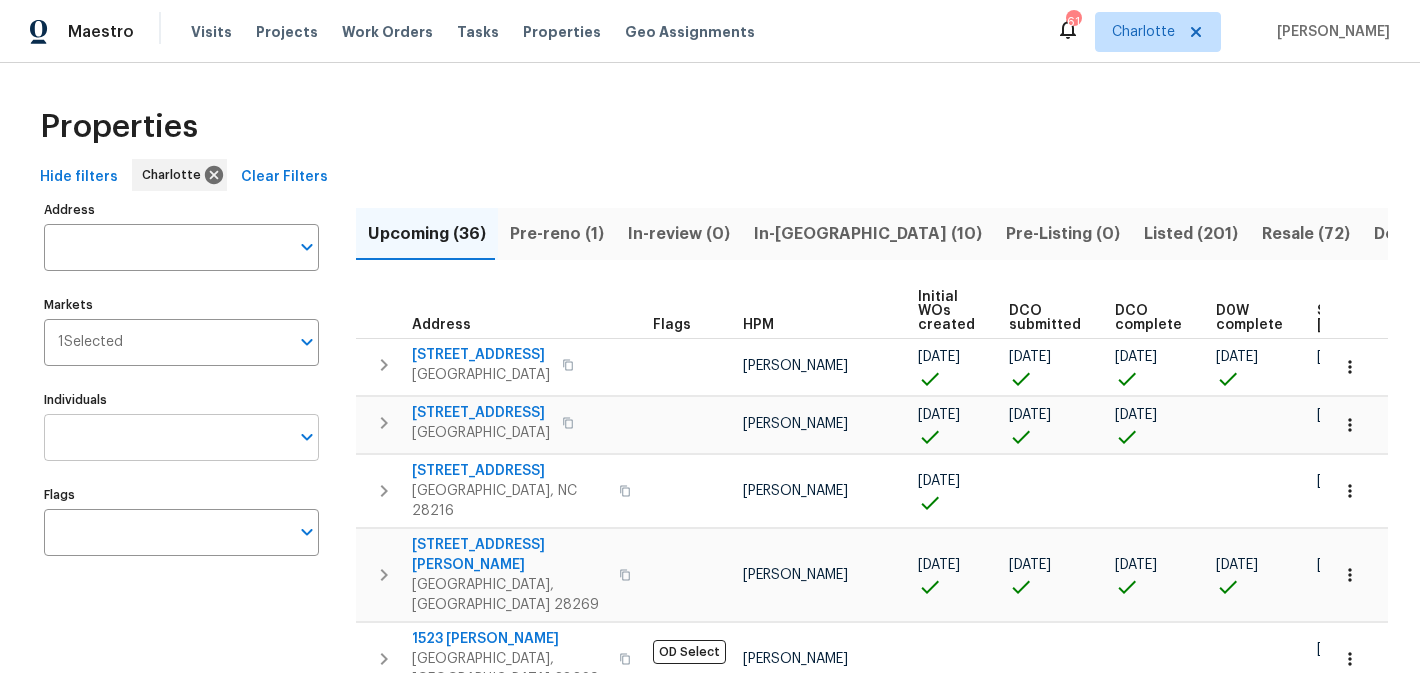 click on "Individuals" at bounding box center (166, 437) 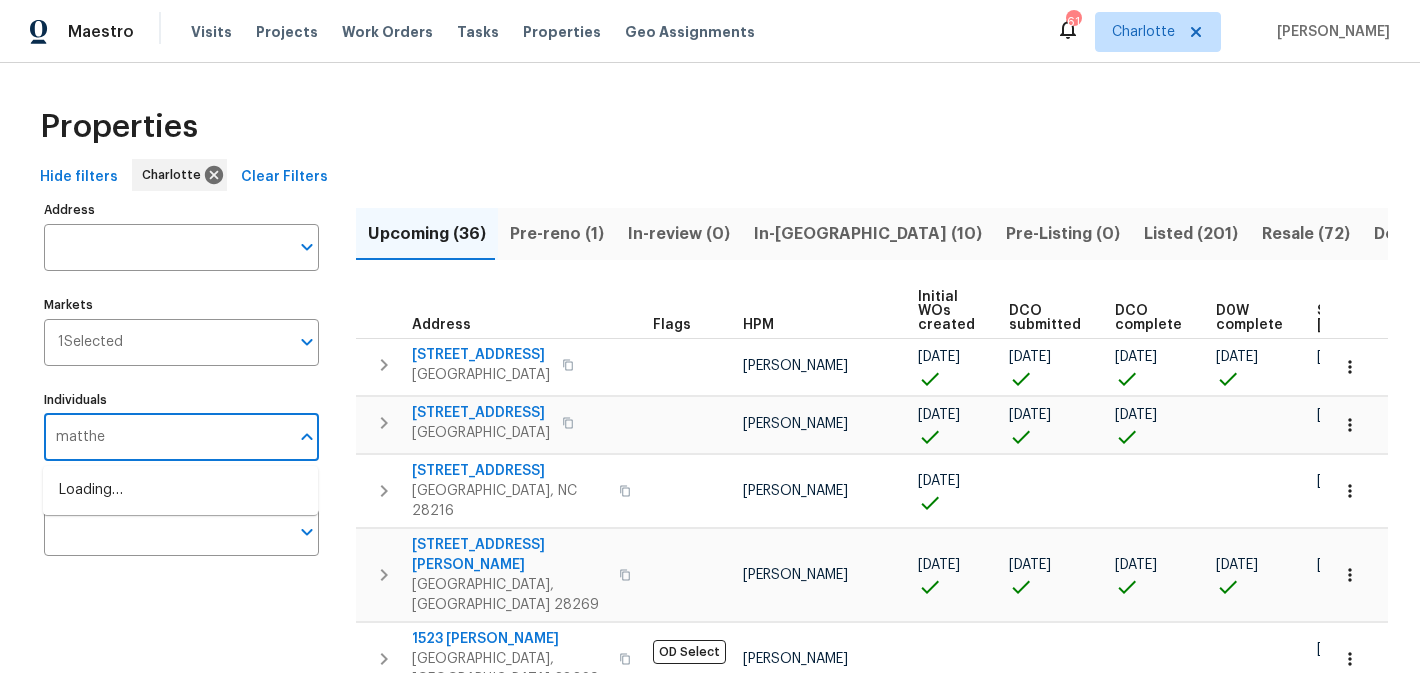 type on "matthew" 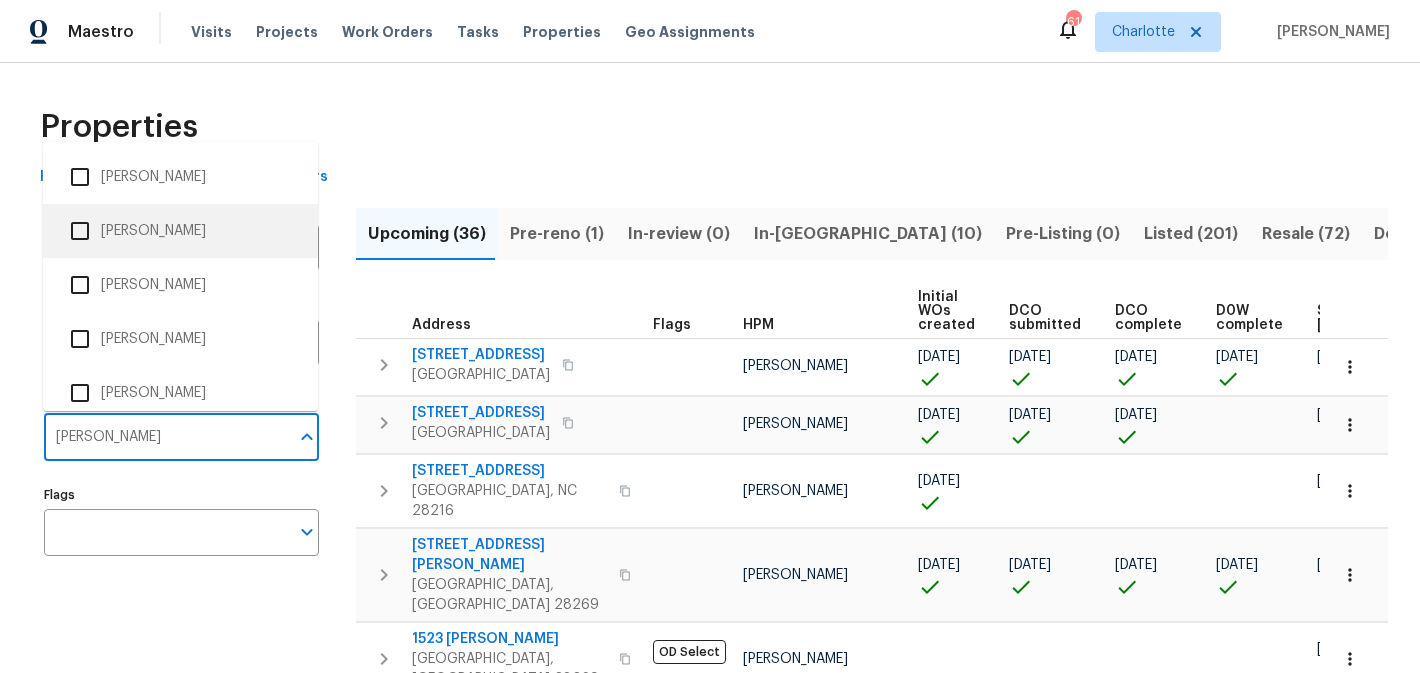 click on "[PERSON_NAME]" at bounding box center (180, 231) 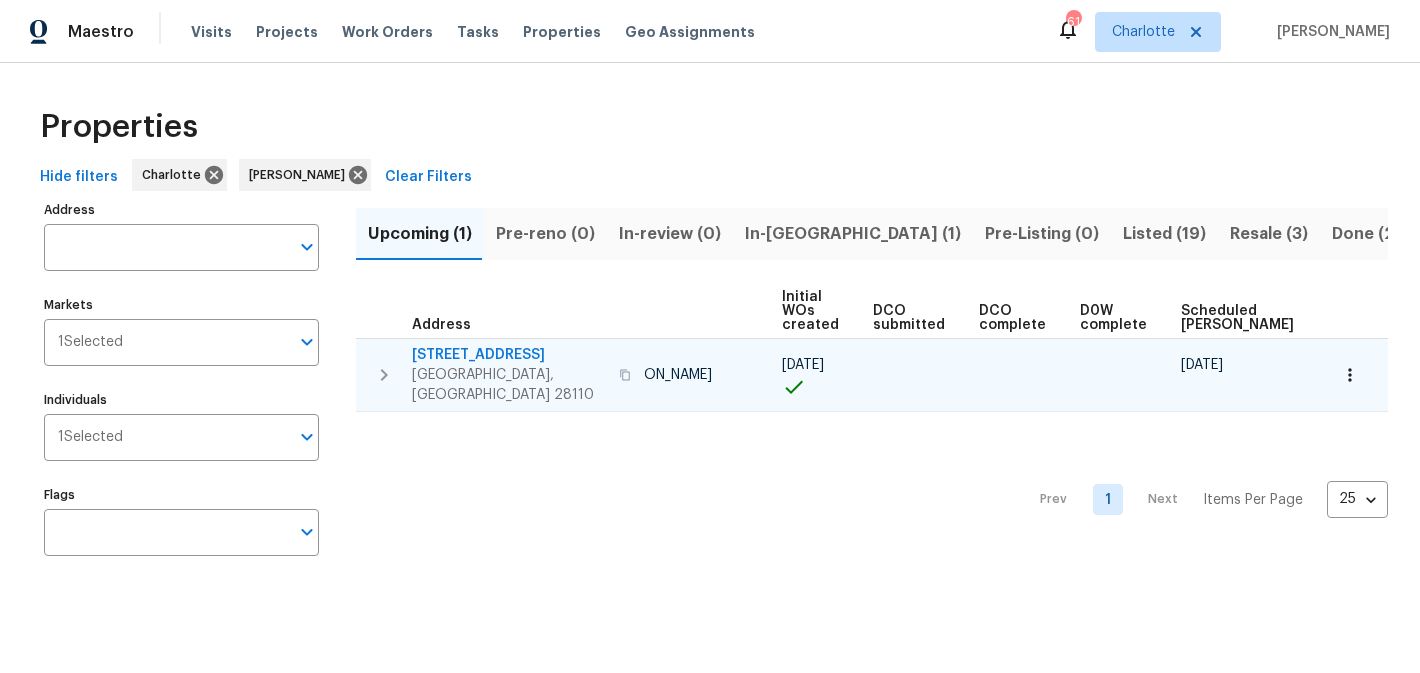 scroll, scrollTop: 0, scrollLeft: 0, axis: both 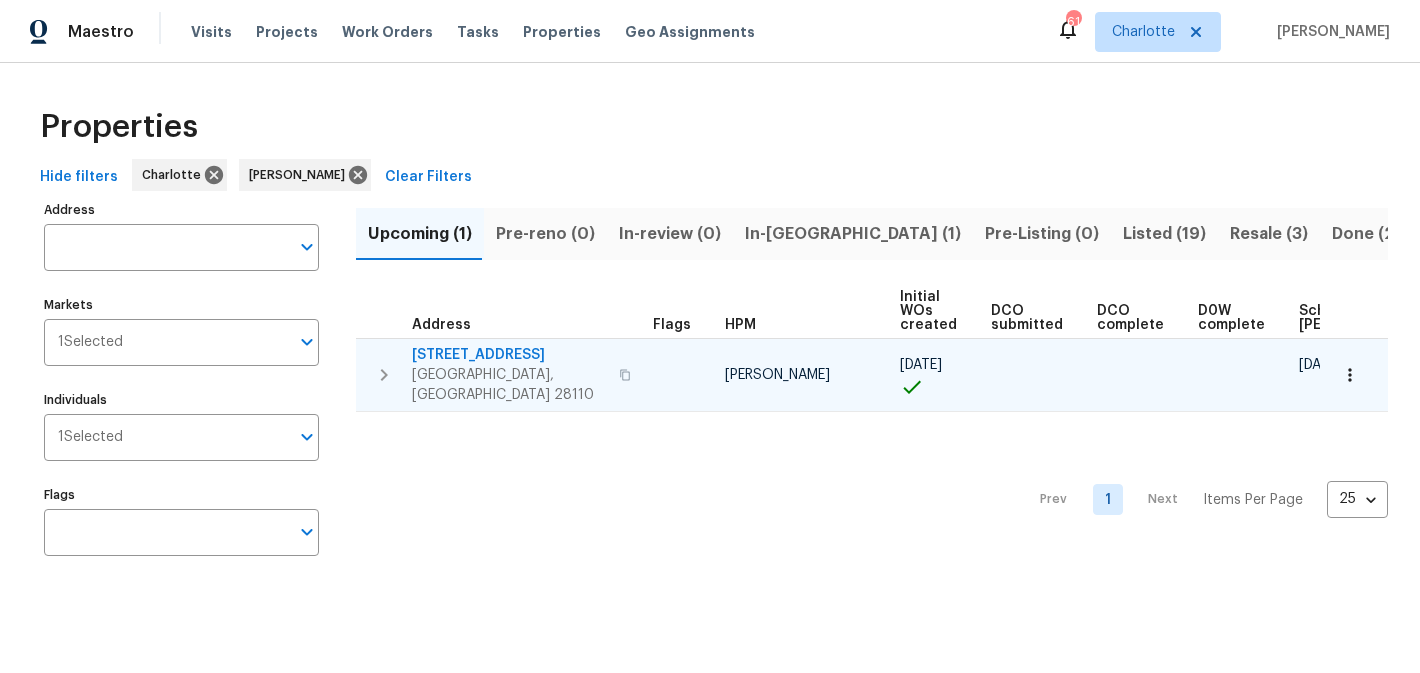 click on "2903 Rosemeade Dr" at bounding box center (509, 355) 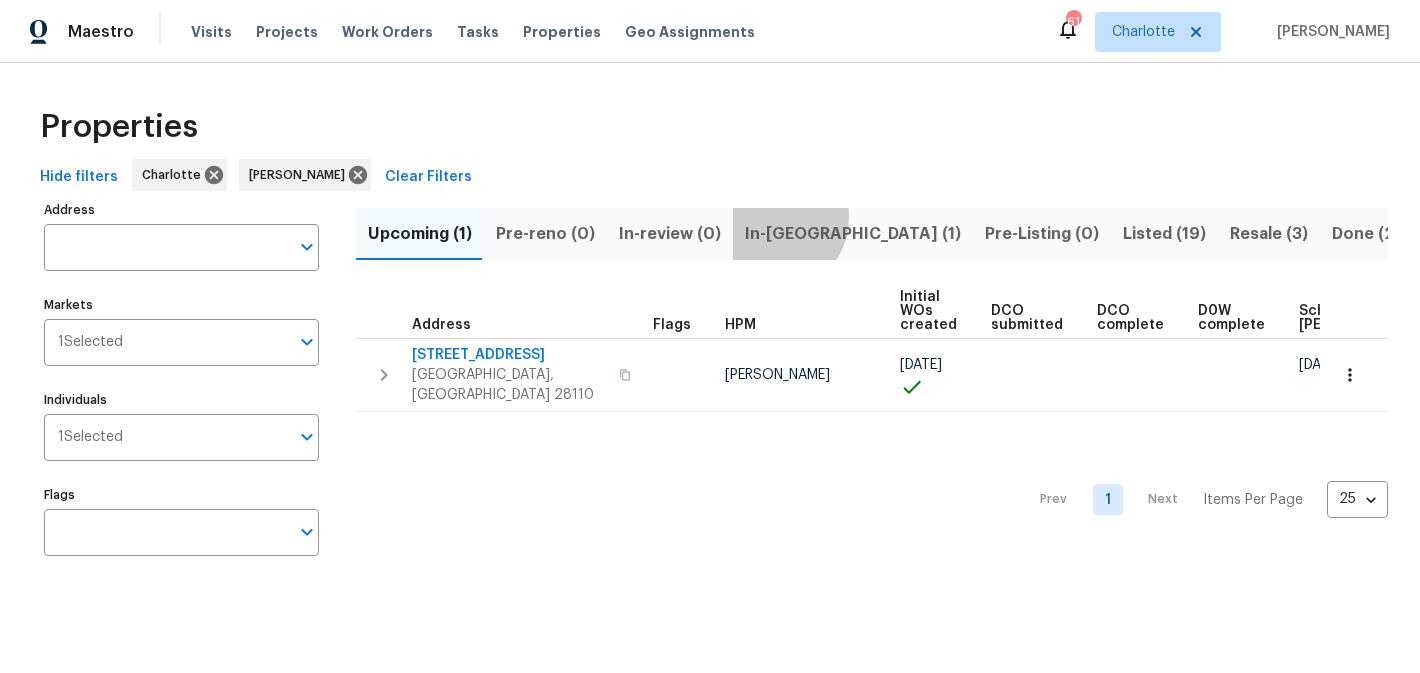 click on "In-reno (1)" at bounding box center (853, 234) 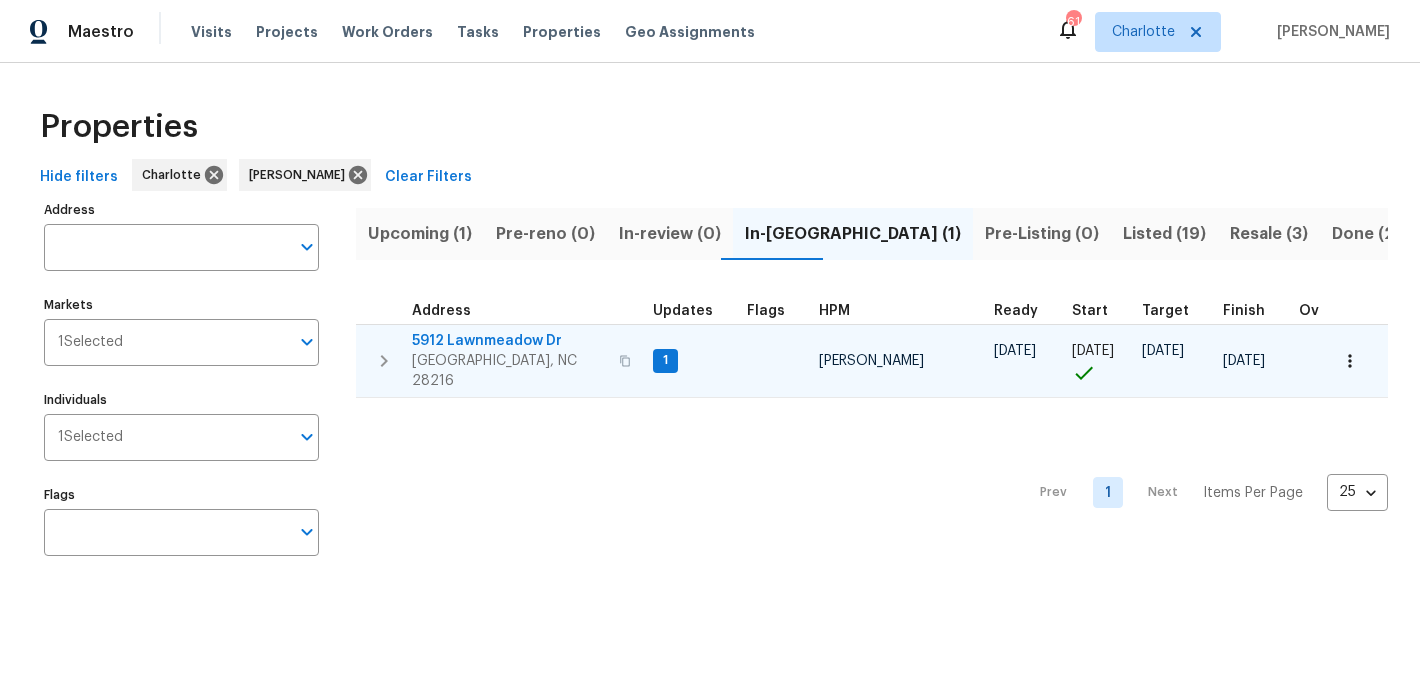 click on "5912 Lawnmeadow Dr" at bounding box center (509, 341) 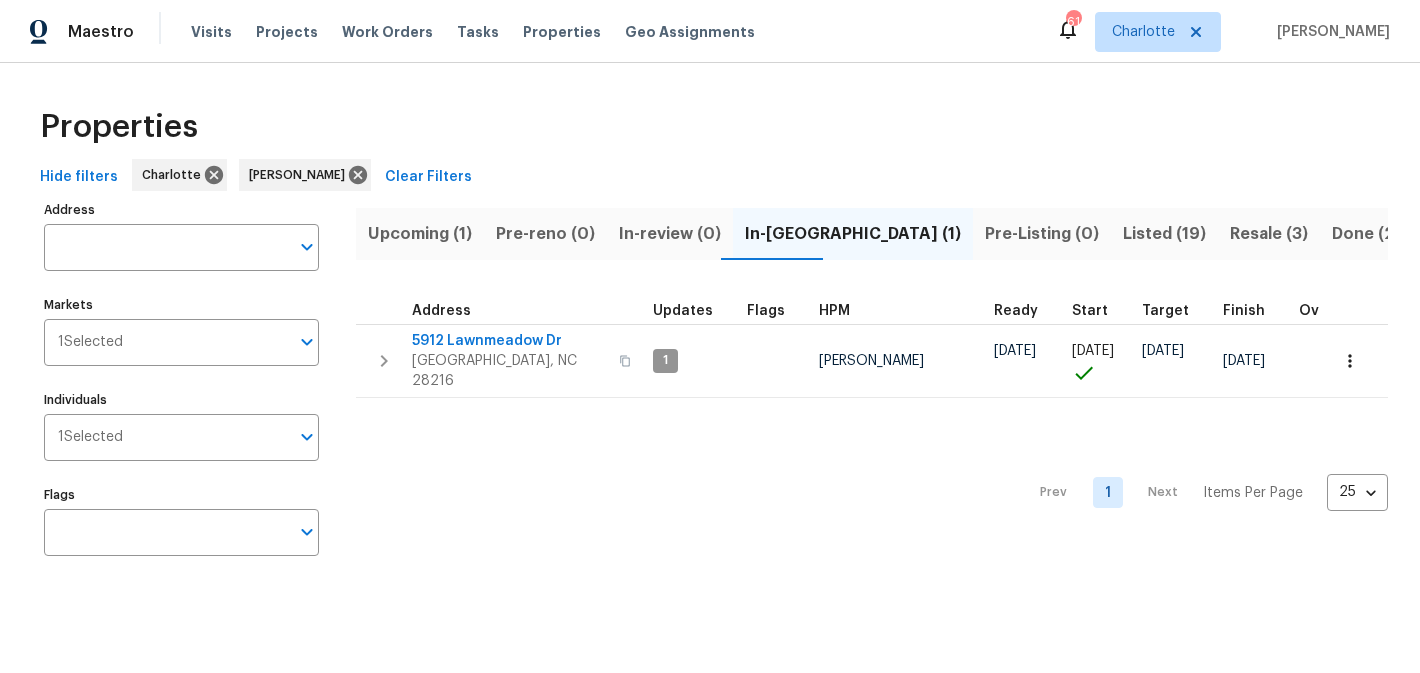 click on "Resale (3)" at bounding box center [1269, 234] 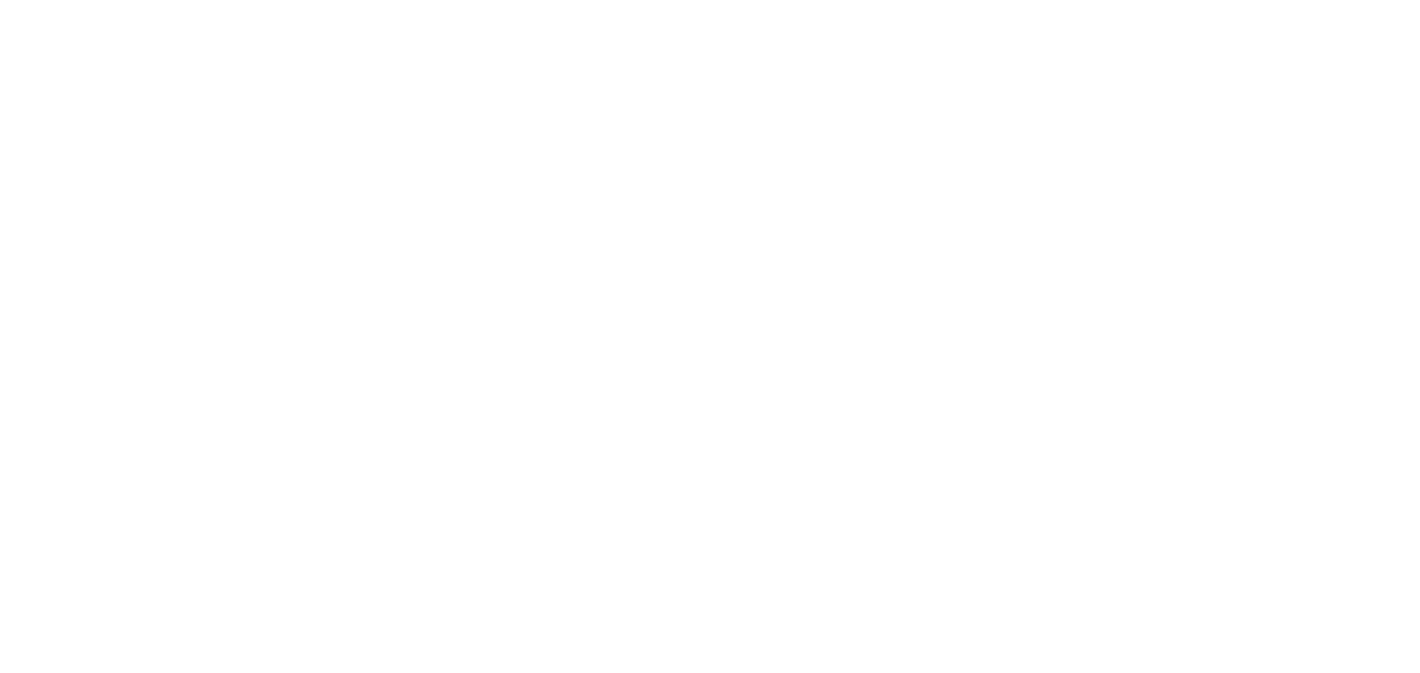 scroll, scrollTop: 0, scrollLeft: 0, axis: both 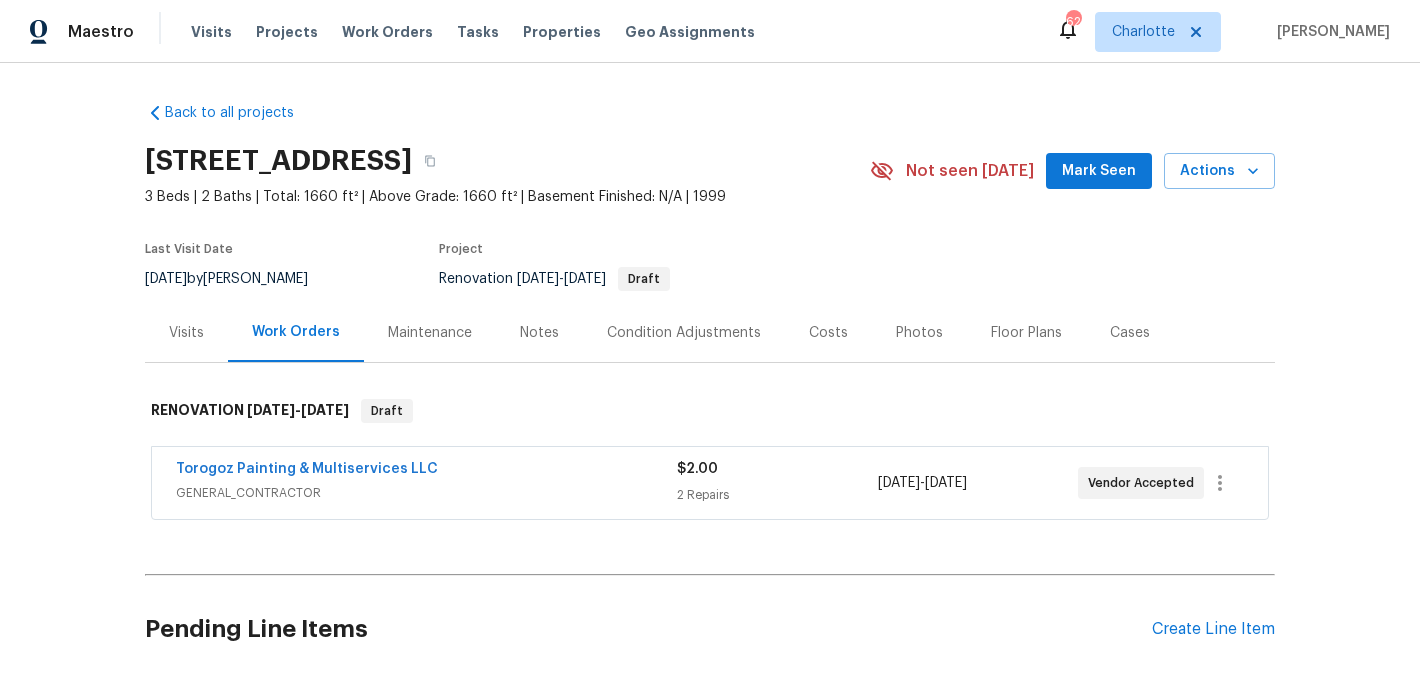 click on "Mark Seen" at bounding box center (1099, 171) 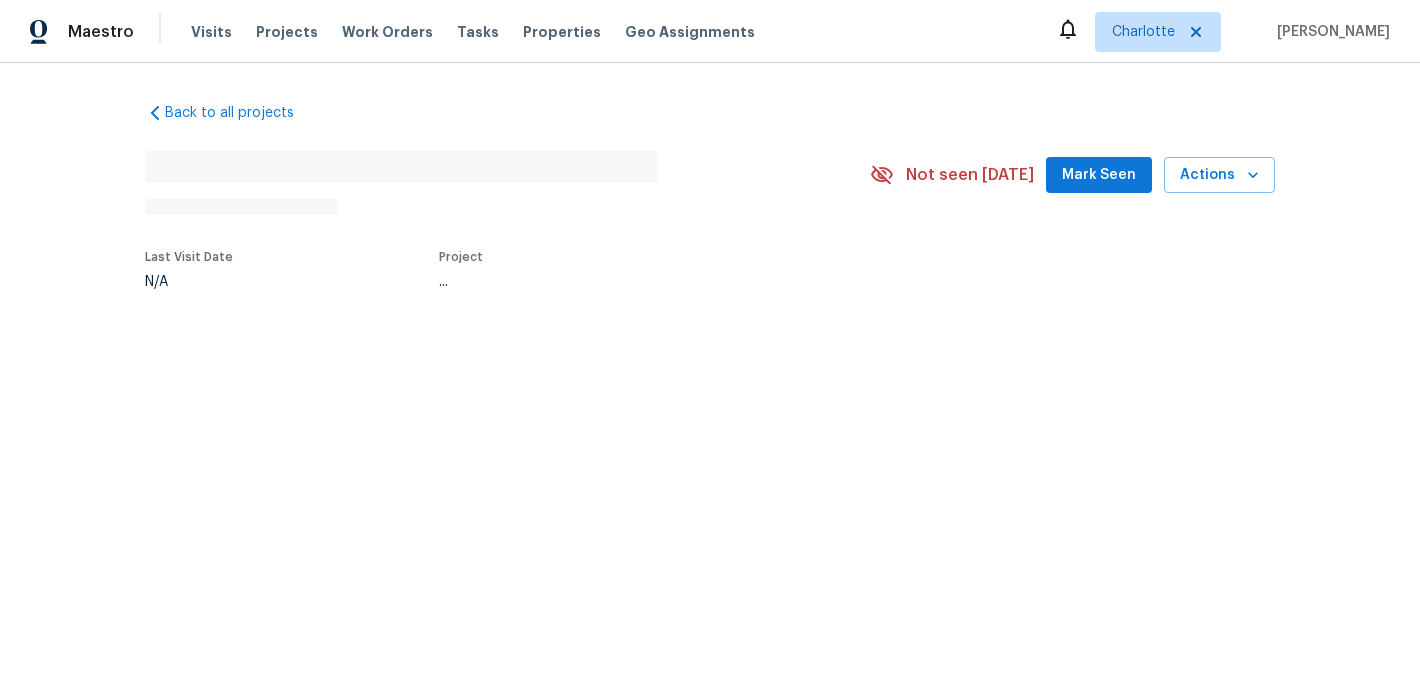 scroll, scrollTop: 0, scrollLeft: 0, axis: both 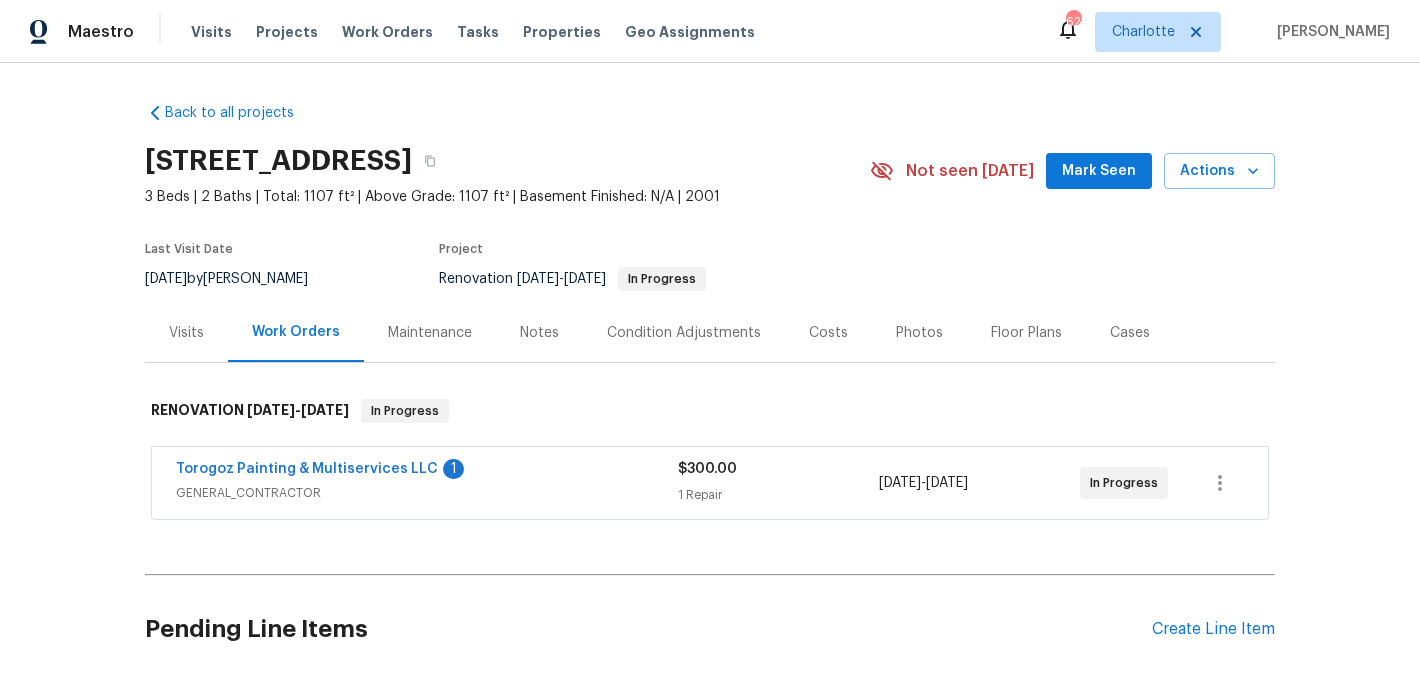 click on "Mark Seen" at bounding box center (1099, 171) 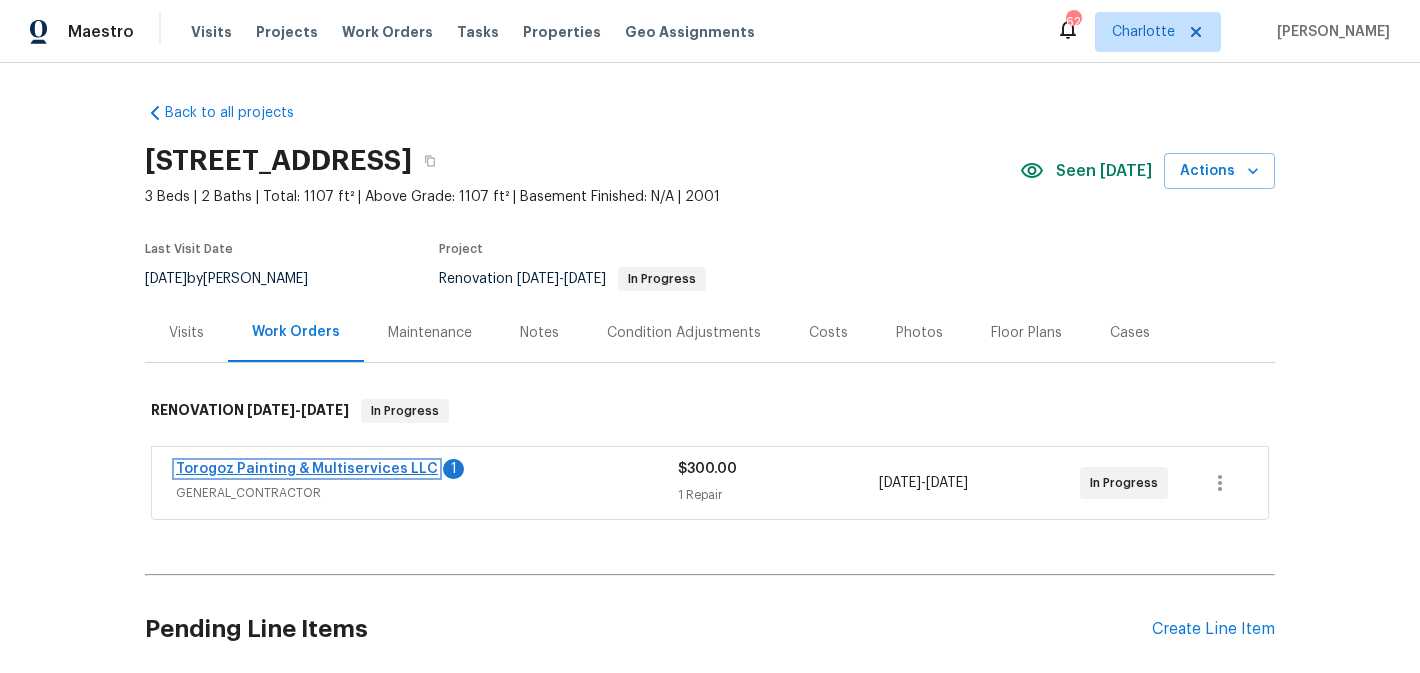 click on "Torogoz Painting & Multiservices LLC" at bounding box center (307, 469) 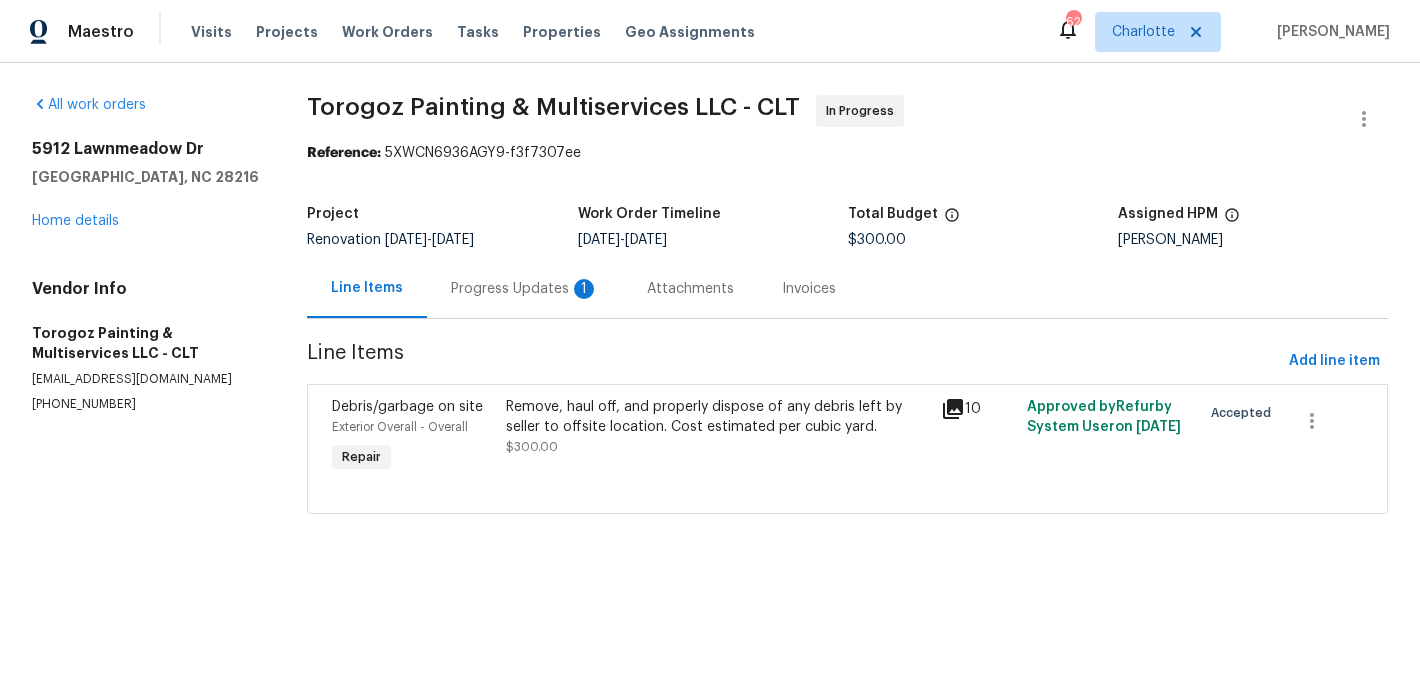 click on "Progress Updates 1" at bounding box center (525, 289) 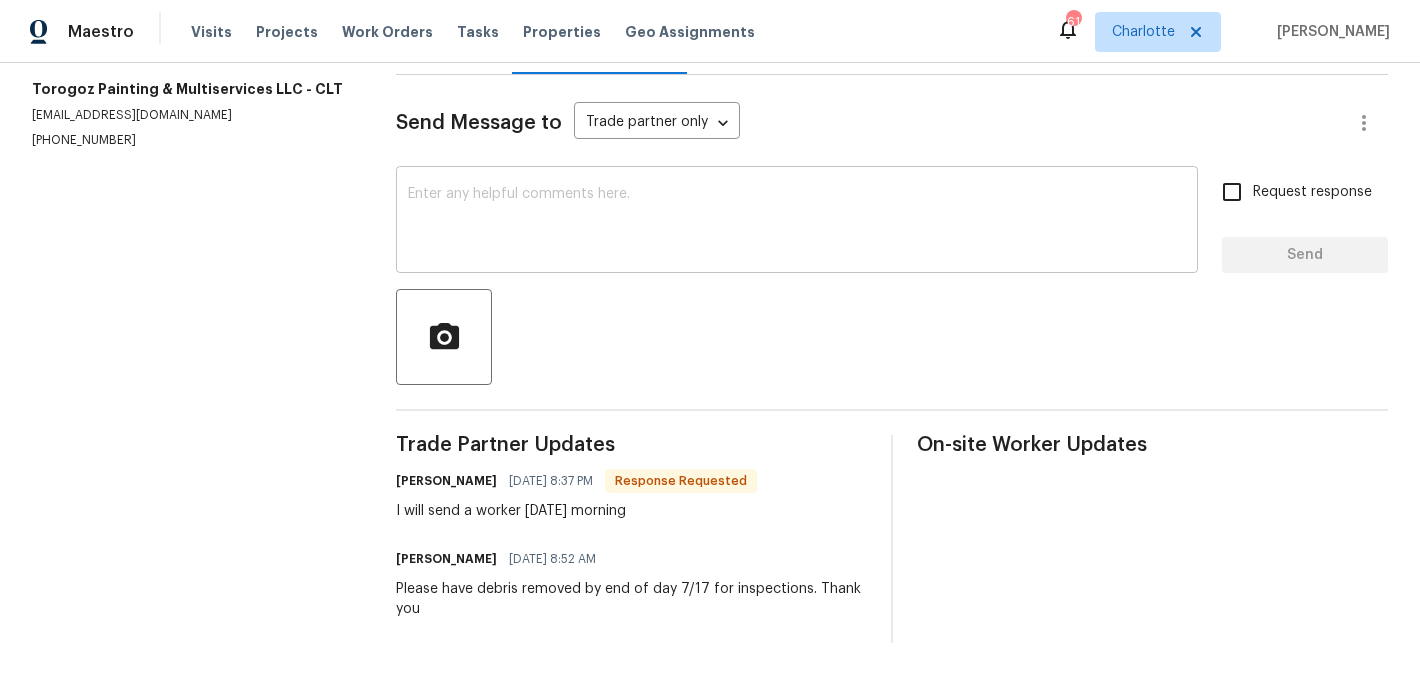 scroll, scrollTop: 246, scrollLeft: 0, axis: vertical 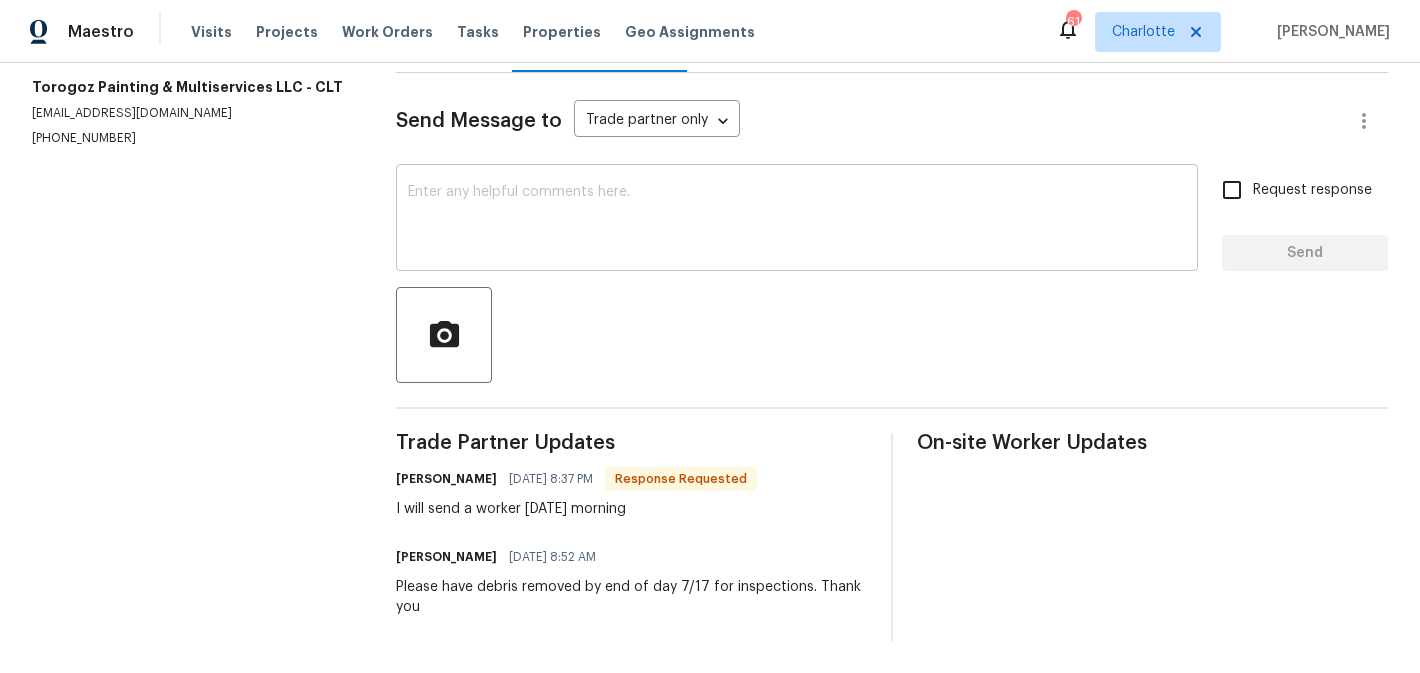 click at bounding box center (797, 220) 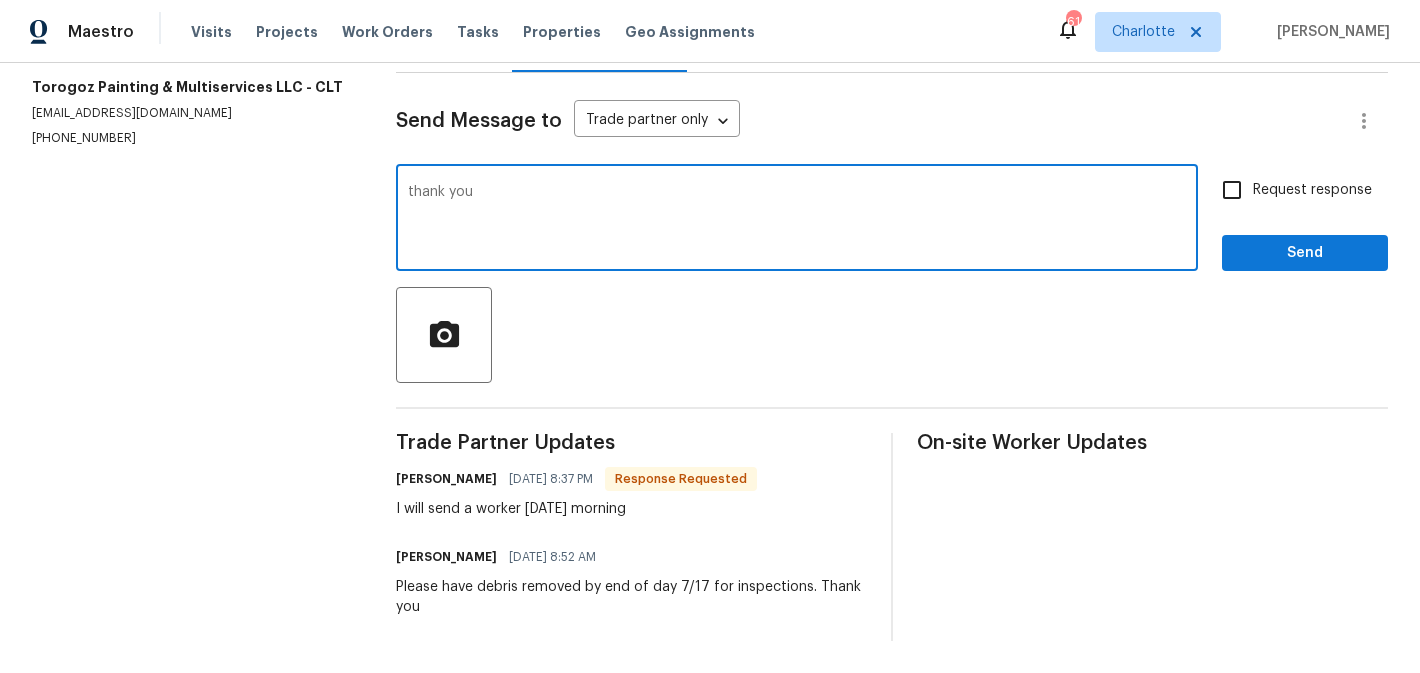 type on "thank you" 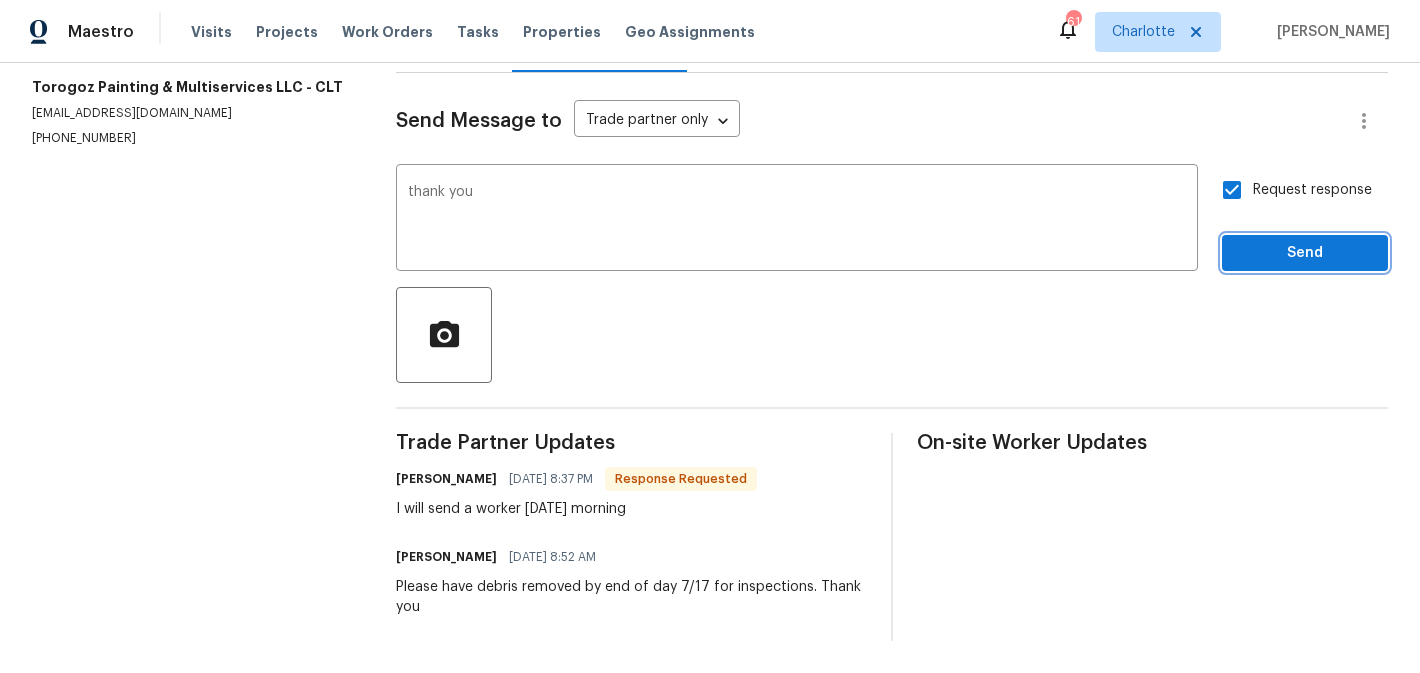 click on "Send" at bounding box center (1305, 253) 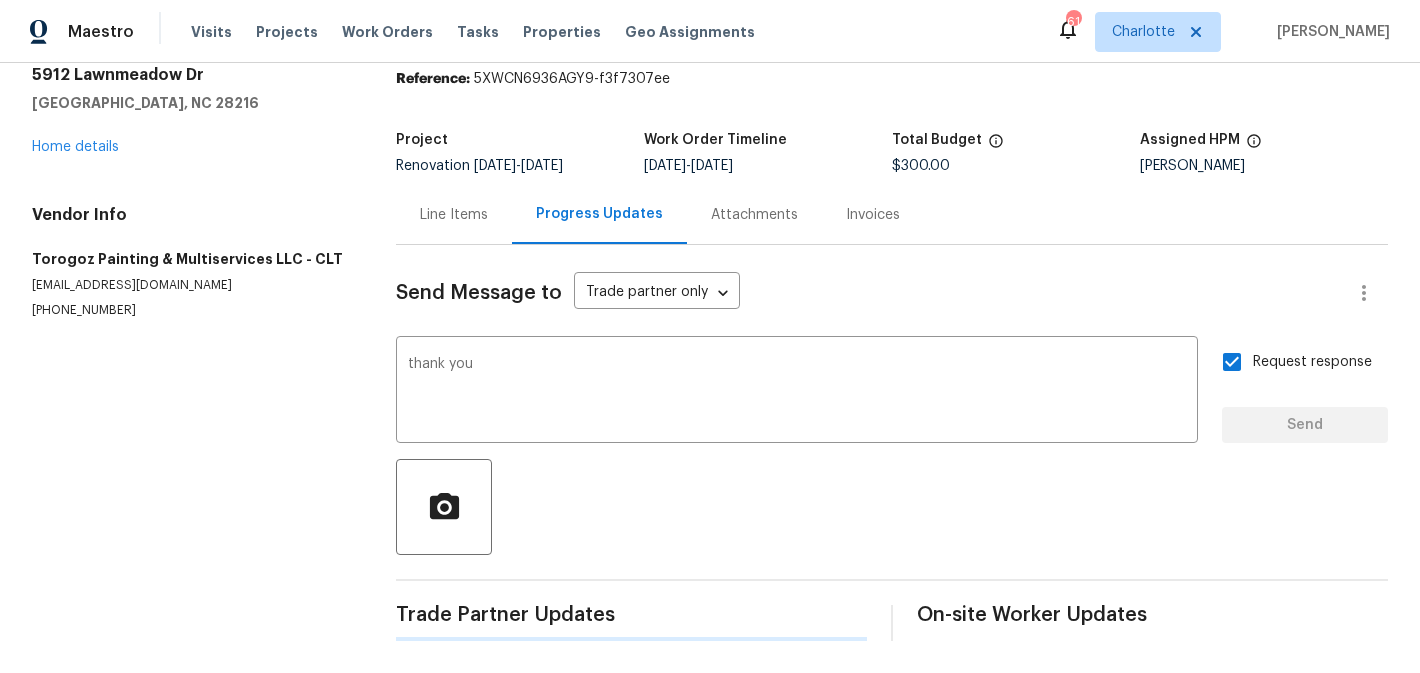 type 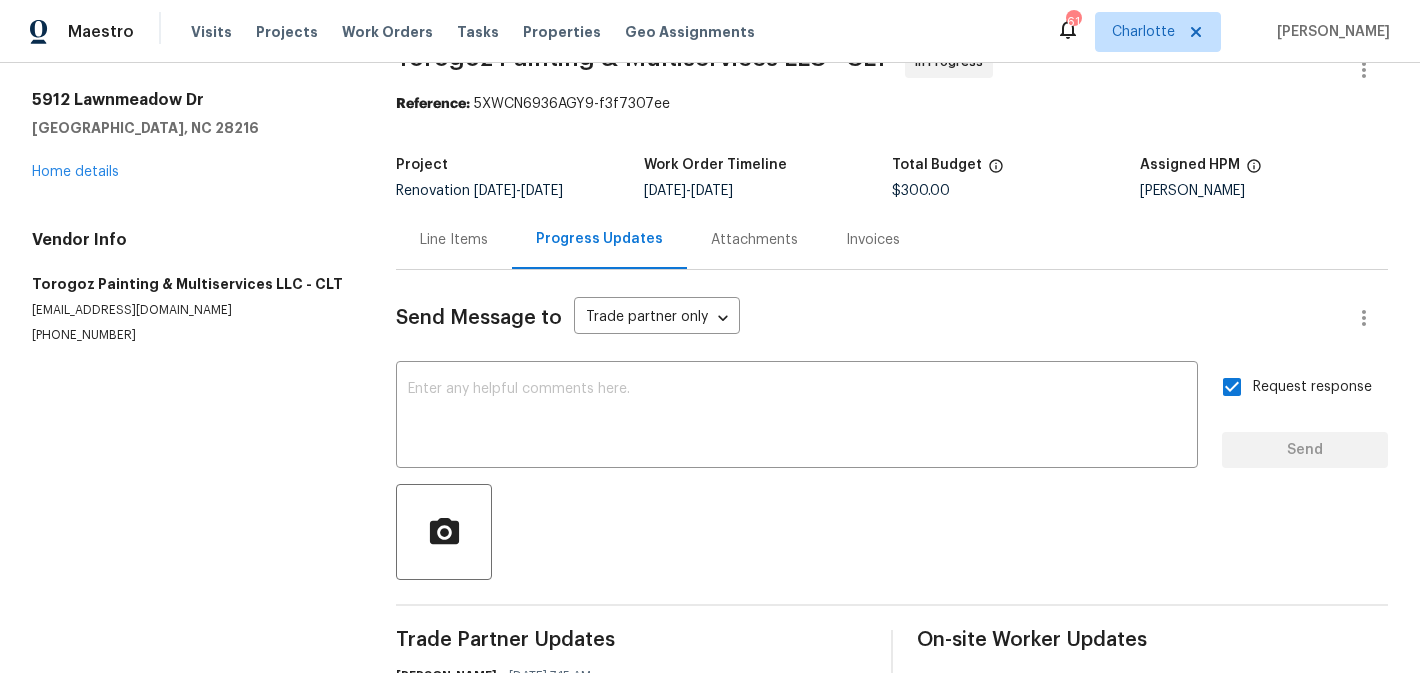 scroll, scrollTop: 0, scrollLeft: 0, axis: both 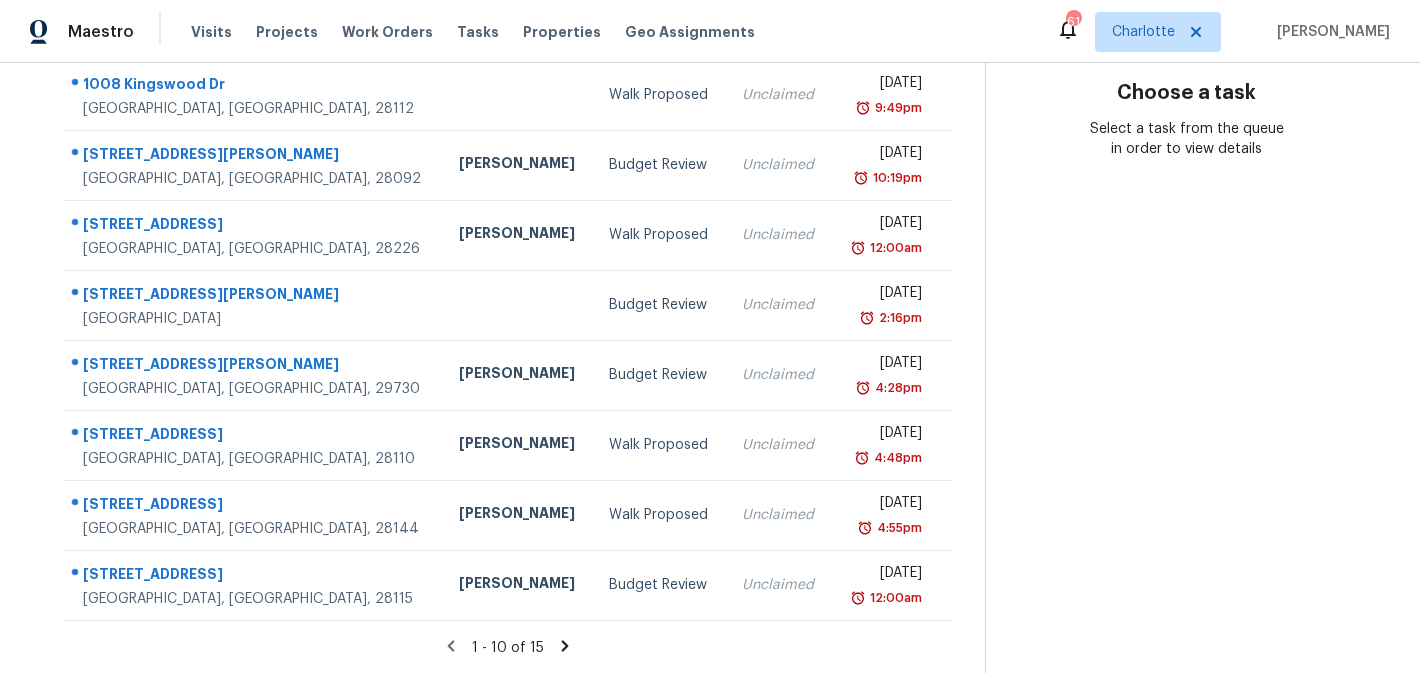 click 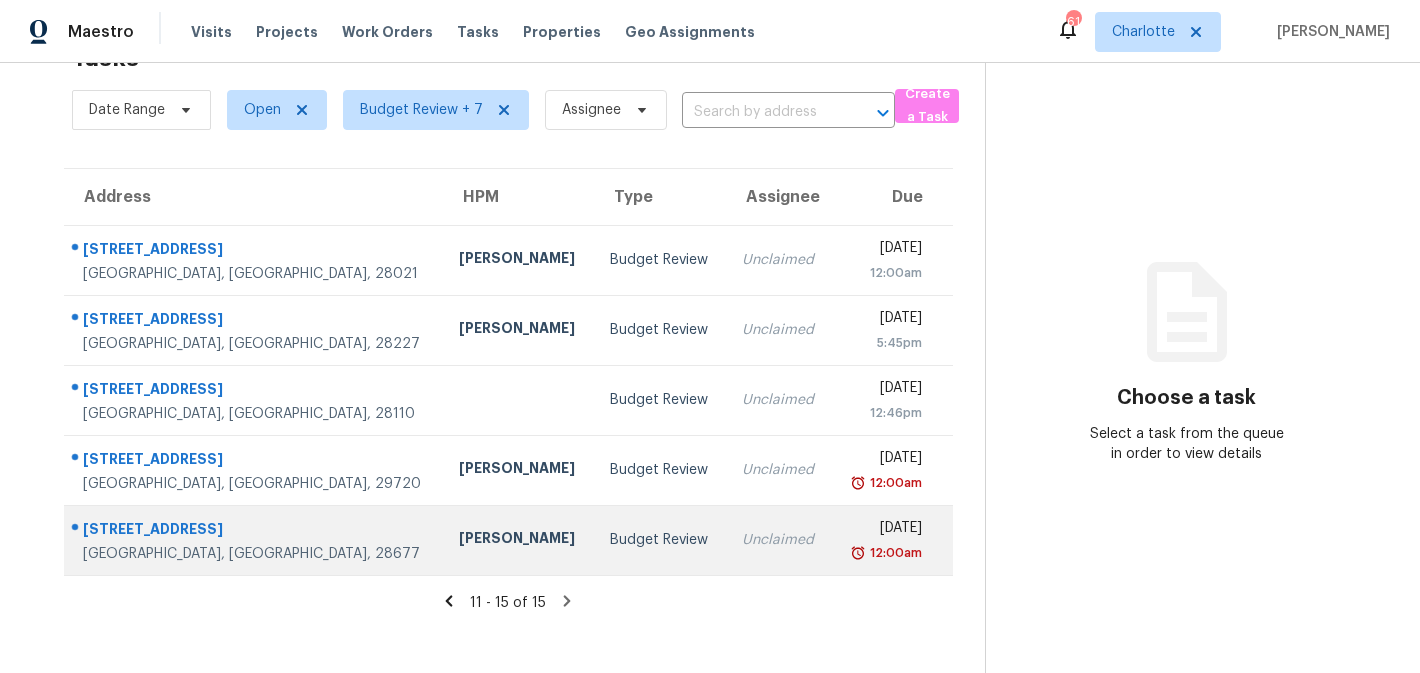 click on "Budget Review" at bounding box center (660, 540) 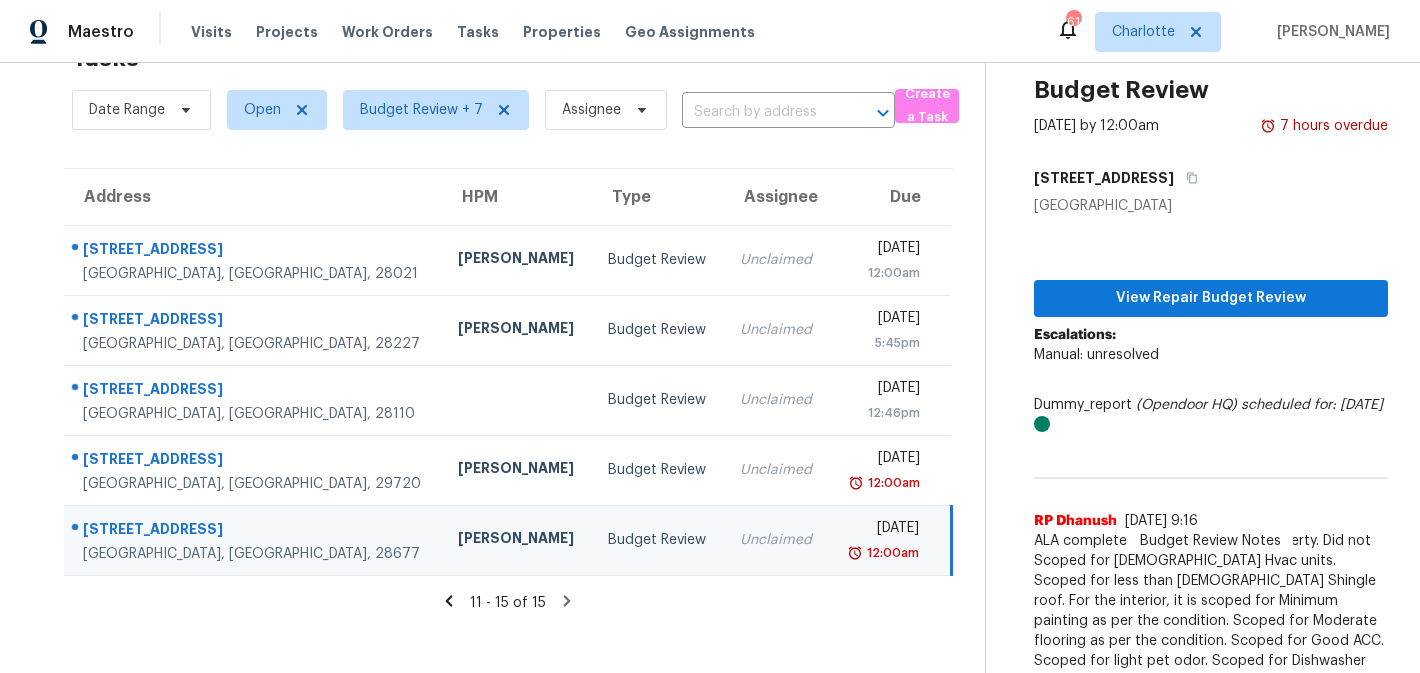 scroll, scrollTop: 111, scrollLeft: 0, axis: vertical 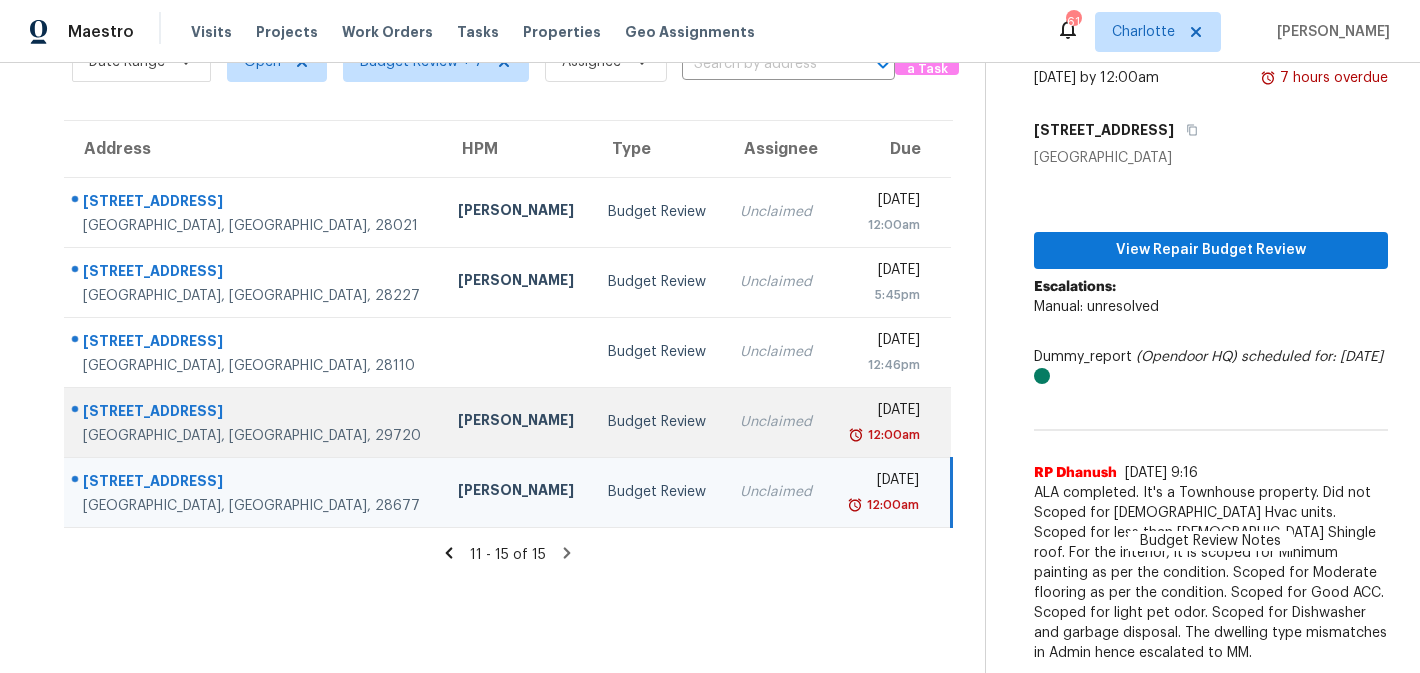 click on "Budget Review" at bounding box center [658, 422] 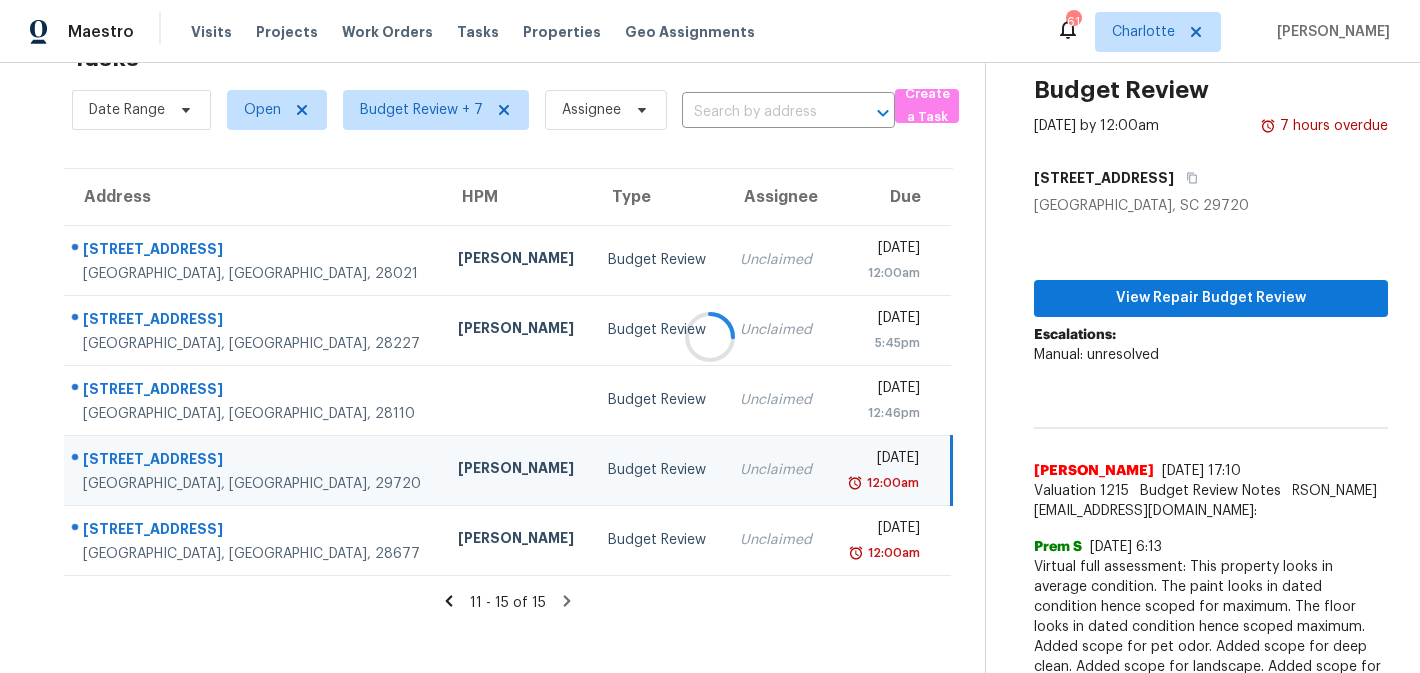 scroll, scrollTop: 247, scrollLeft: 0, axis: vertical 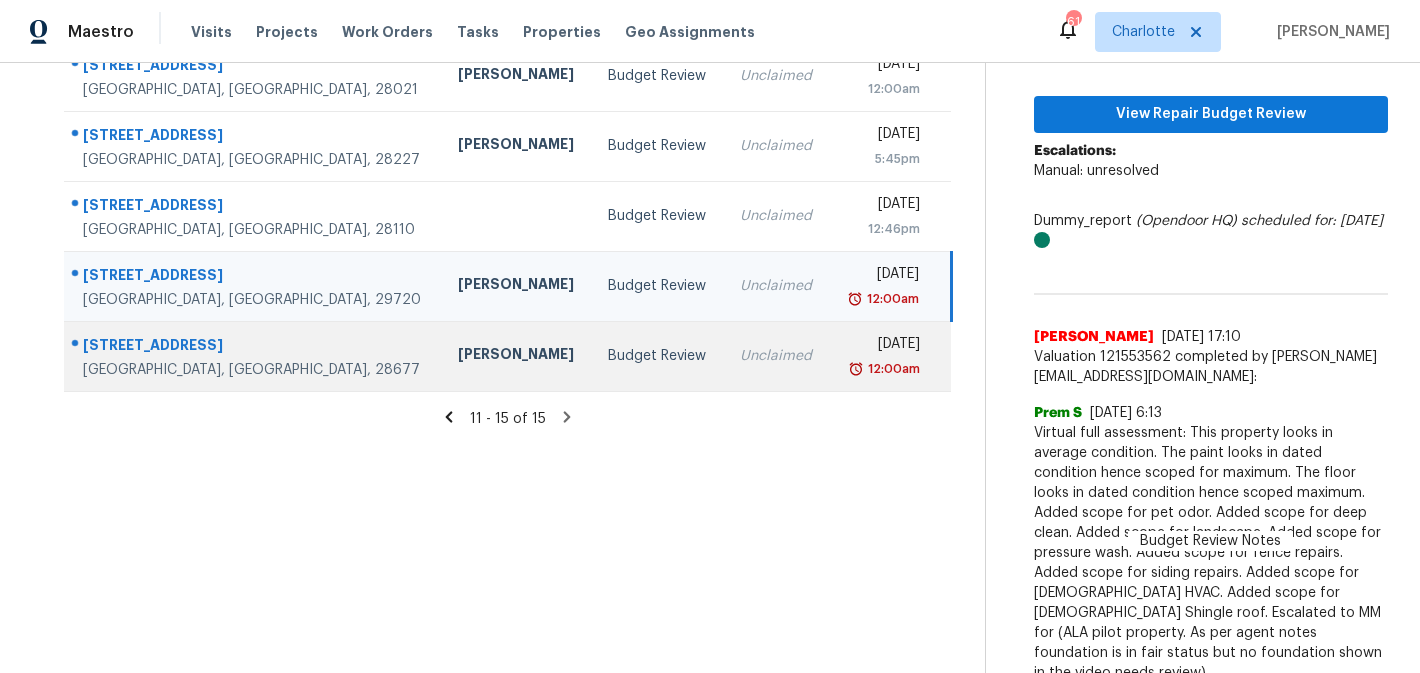 click on "Thu, Jul 17th 2025 12:00am" at bounding box center [890, 356] 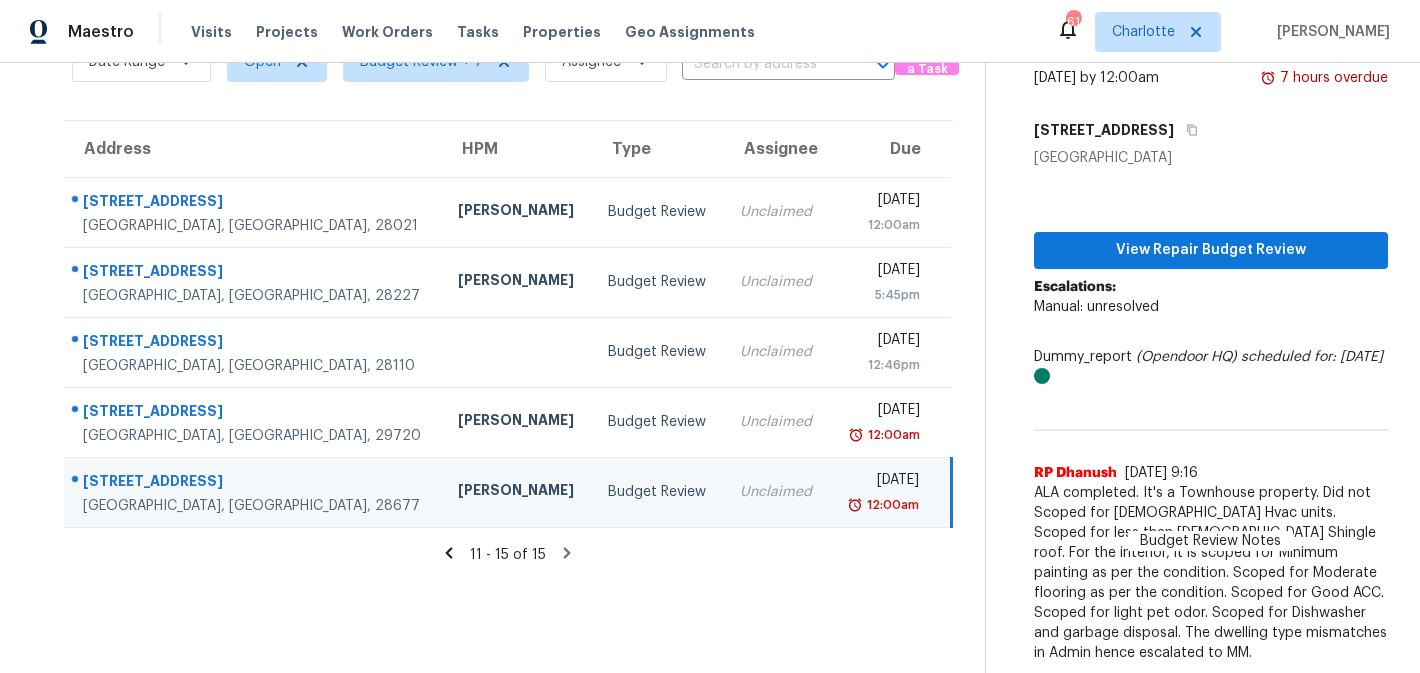 scroll, scrollTop: 111, scrollLeft: 0, axis: vertical 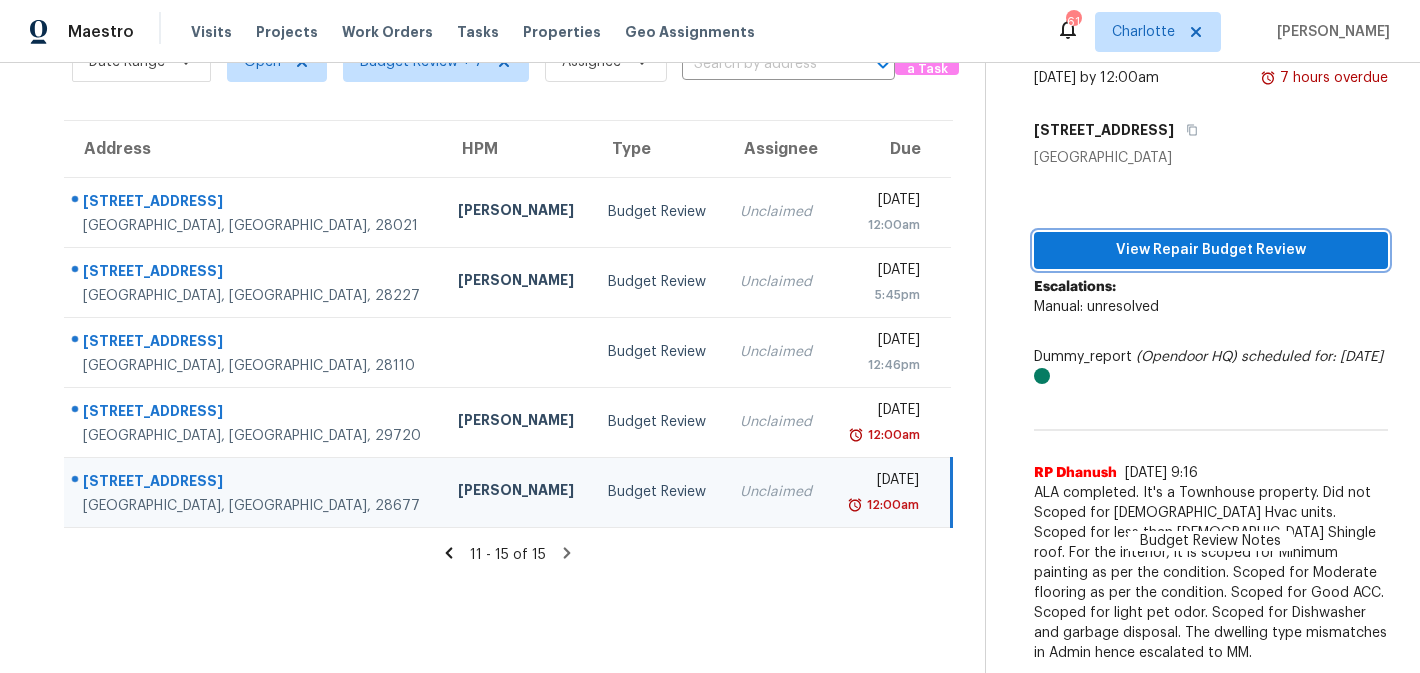 click on "View Repair Budget Review" at bounding box center [1211, 250] 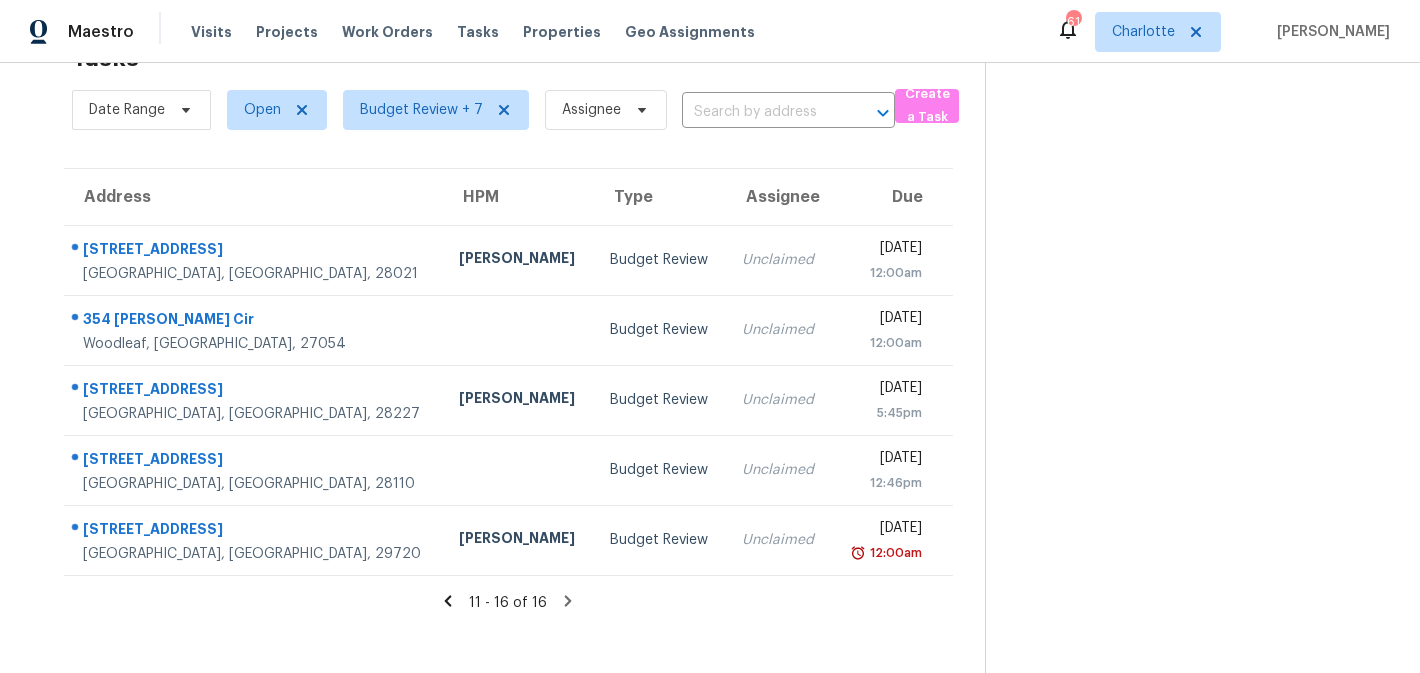 scroll, scrollTop: 63, scrollLeft: 0, axis: vertical 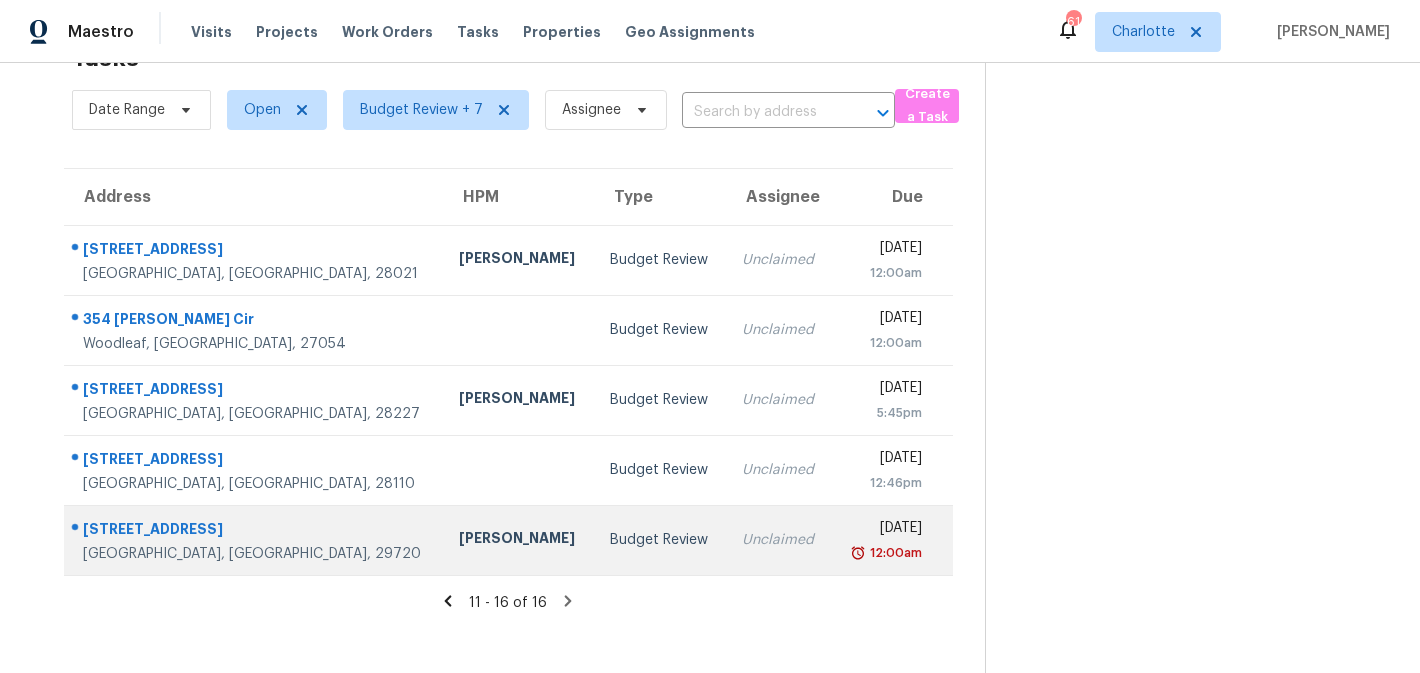 click on "Budget Review" at bounding box center [660, 540] 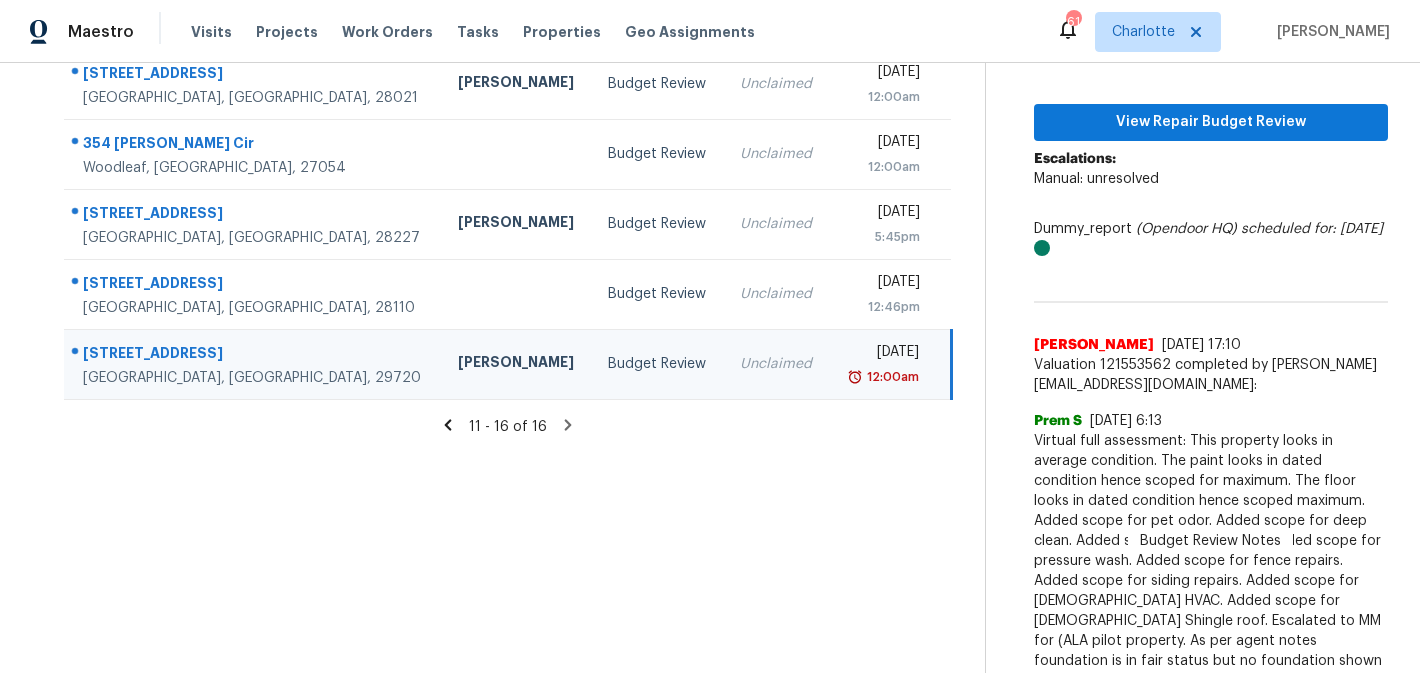 scroll, scrollTop: 247, scrollLeft: 0, axis: vertical 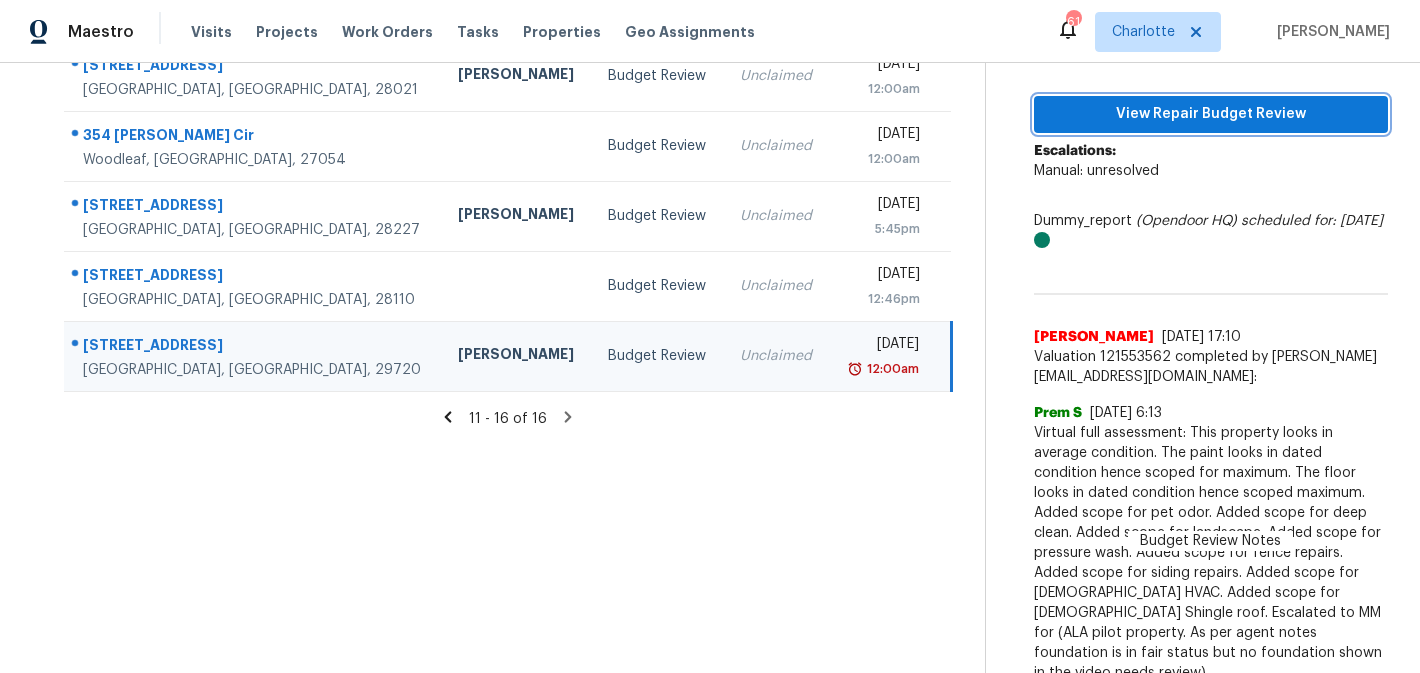 click on "View Repair Budget Review" at bounding box center (1211, 114) 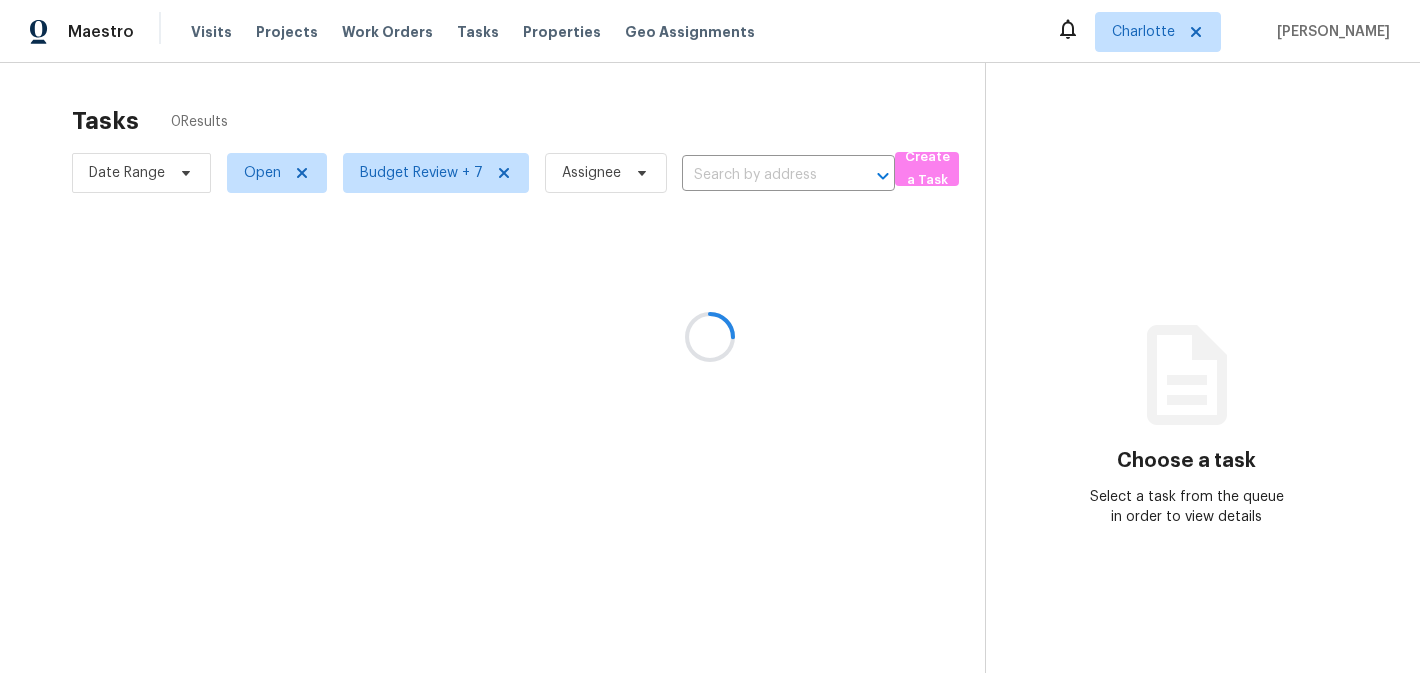 scroll, scrollTop: 0, scrollLeft: 0, axis: both 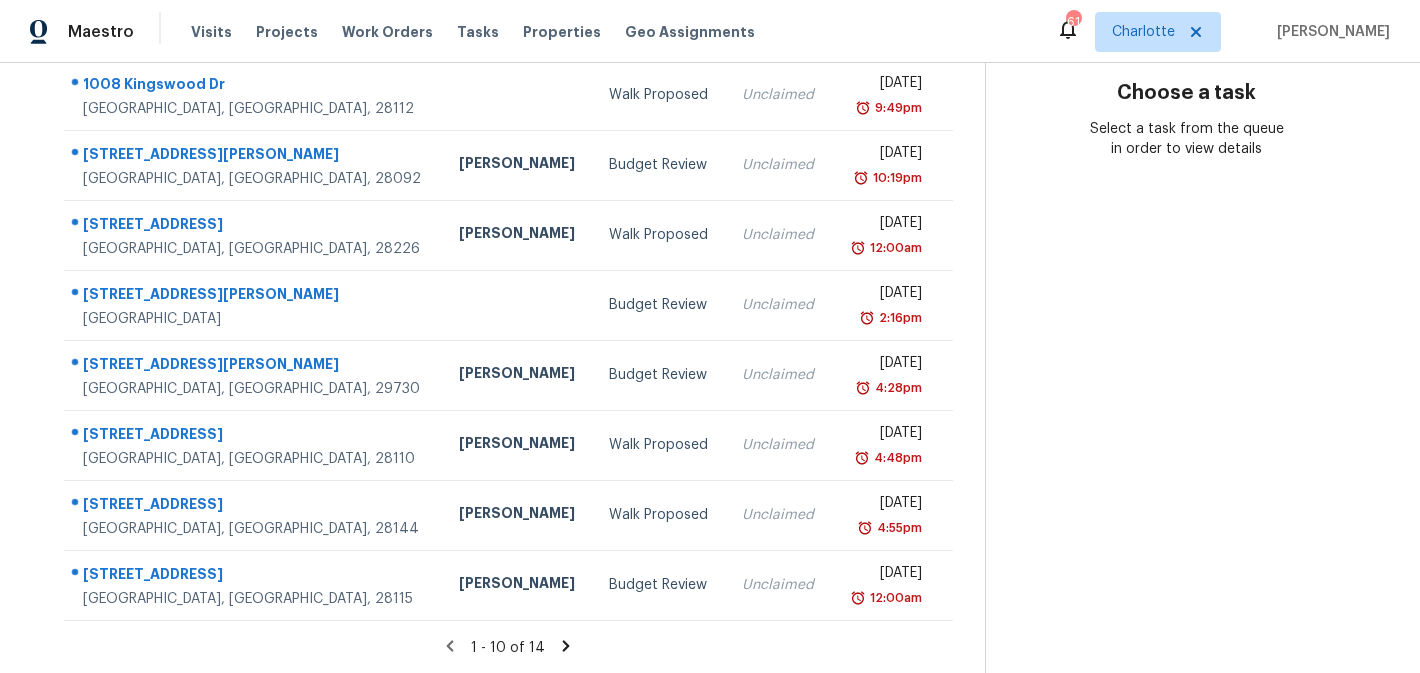 click 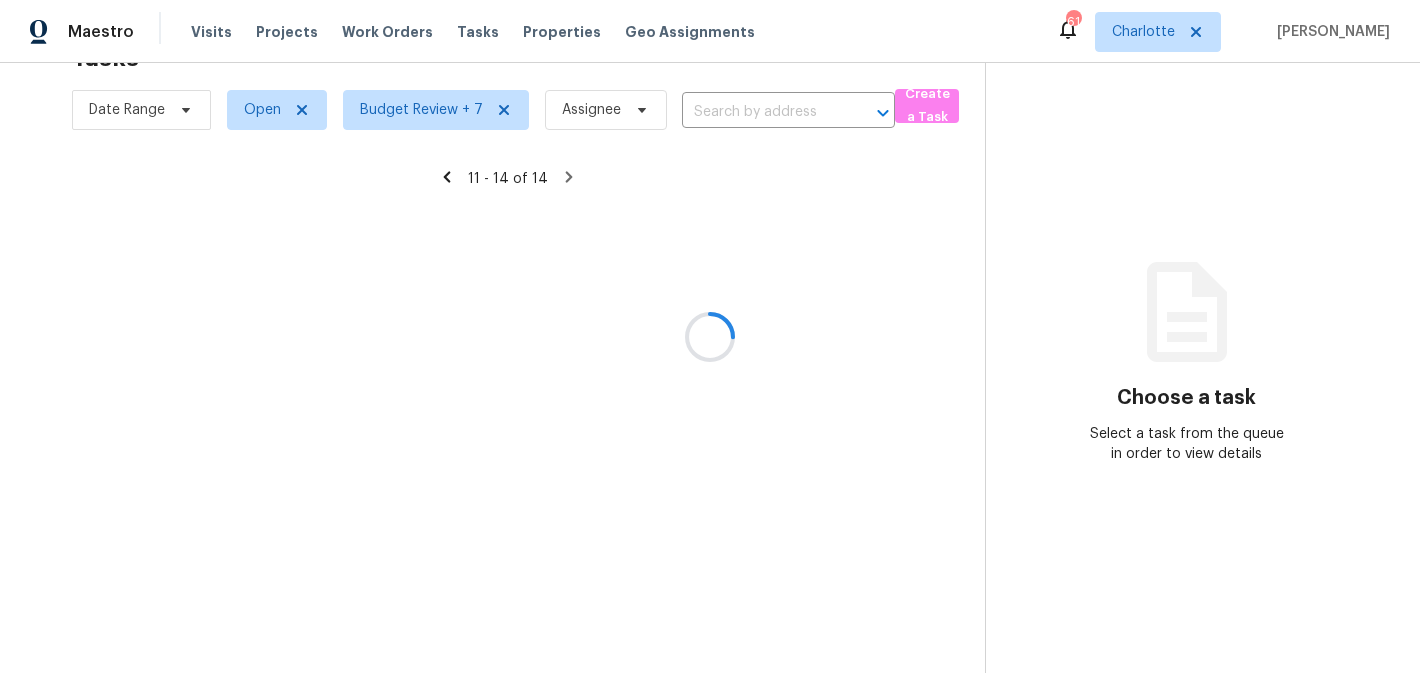scroll, scrollTop: 63, scrollLeft: 0, axis: vertical 